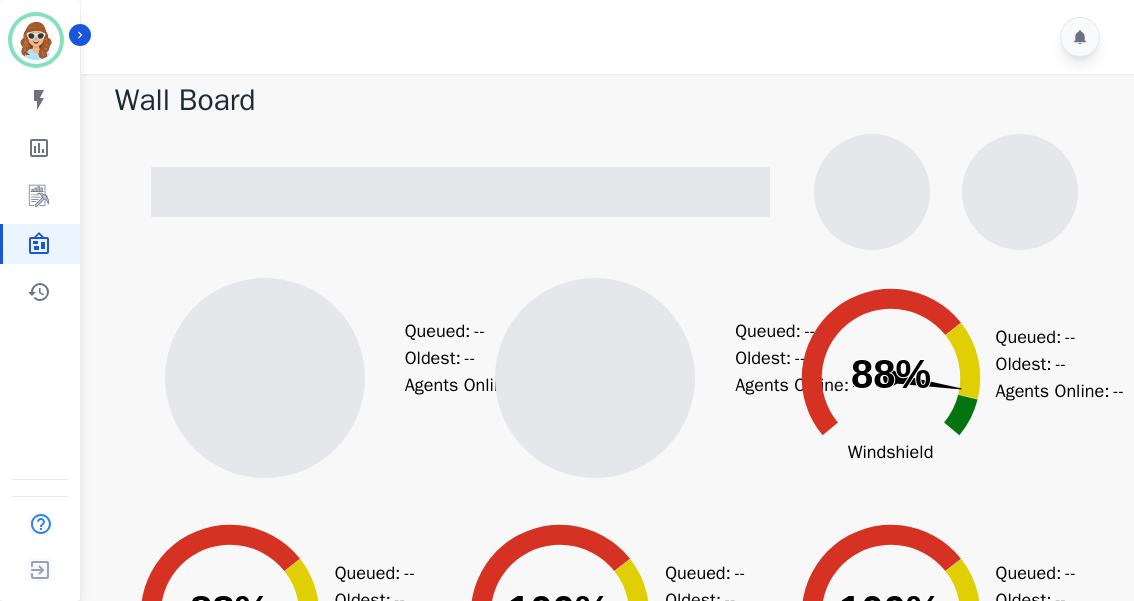 scroll, scrollTop: 0, scrollLeft: 0, axis: both 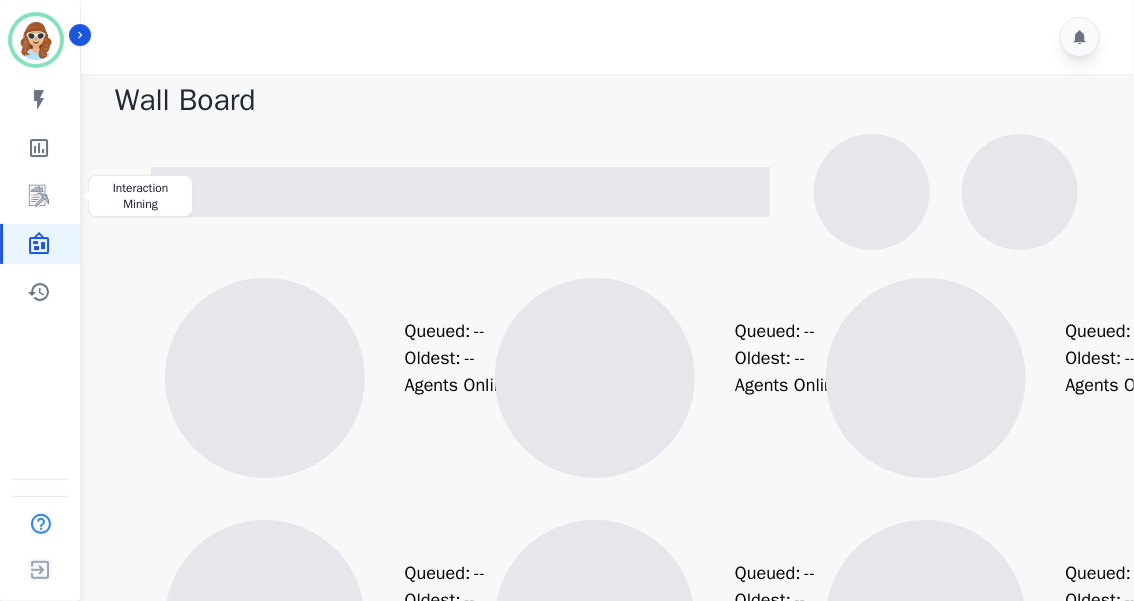 drag, startPoint x: 41, startPoint y: 198, endPoint x: 83, endPoint y: 246, distance: 63.780876 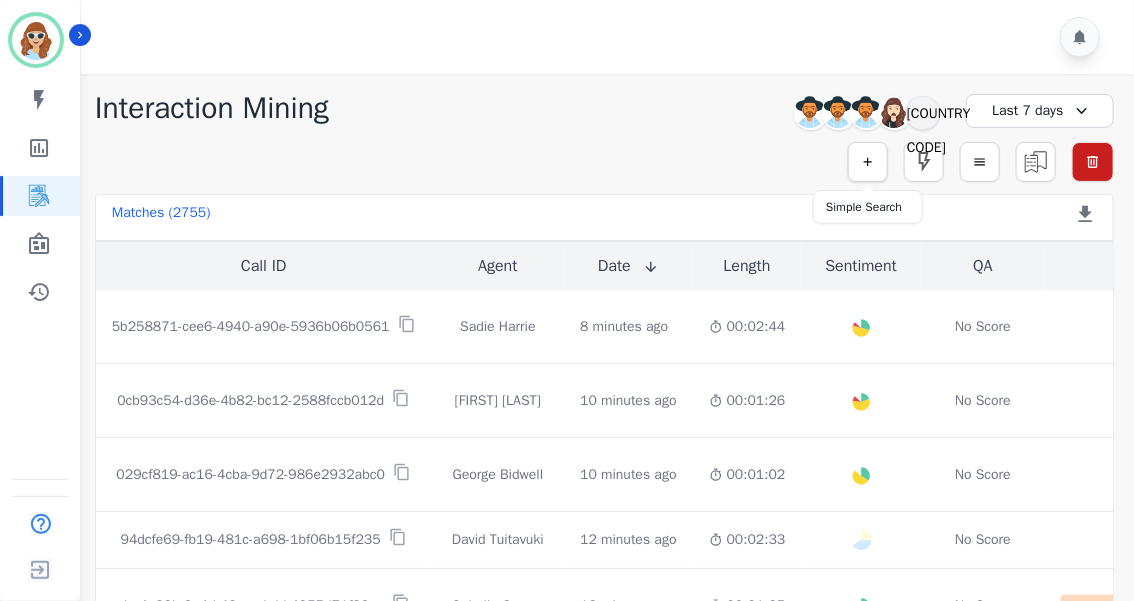 click 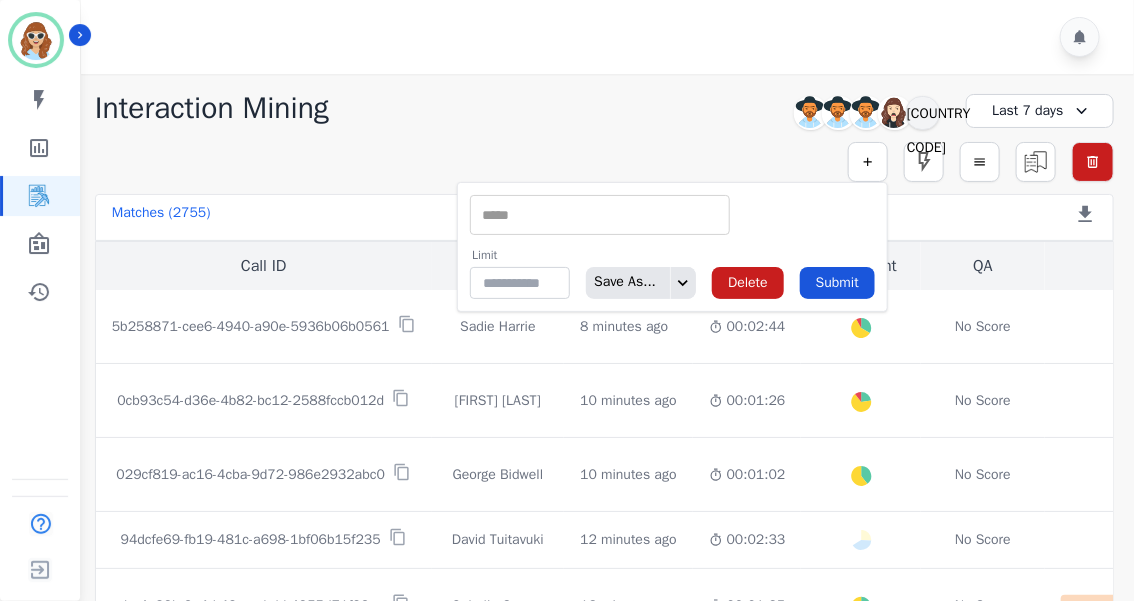 click at bounding box center [600, 215] 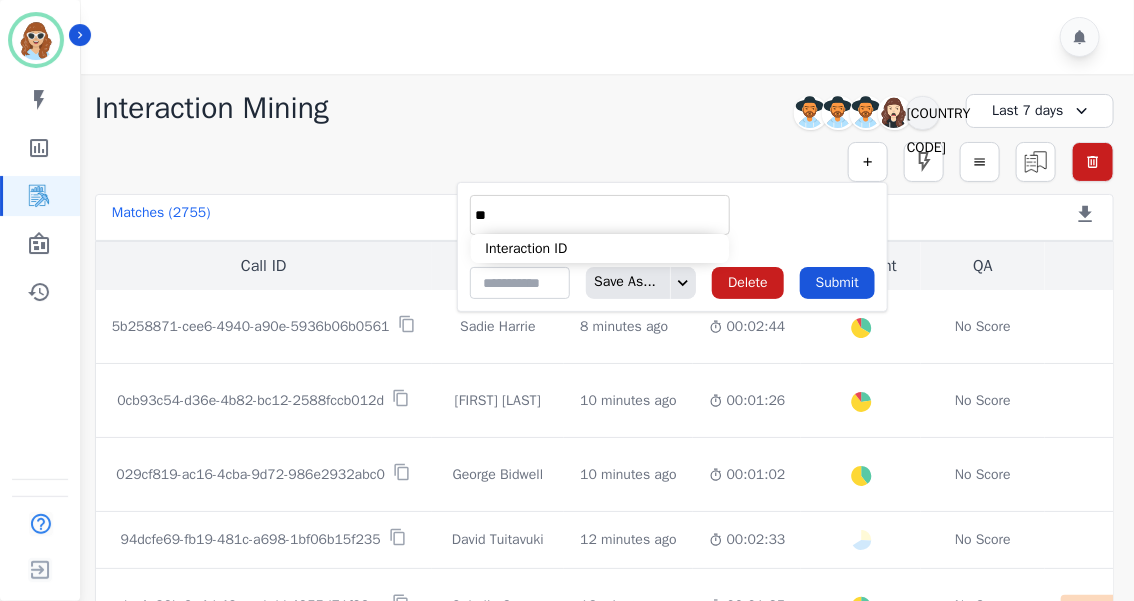 type on "**" 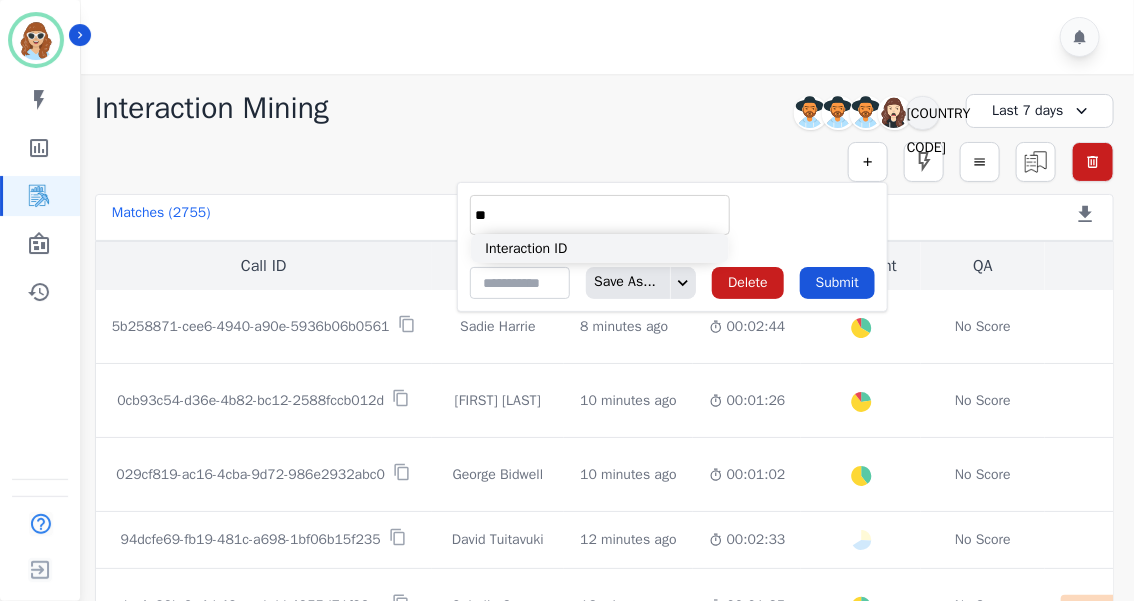 click on "Interaction ID" at bounding box center (600, 248) 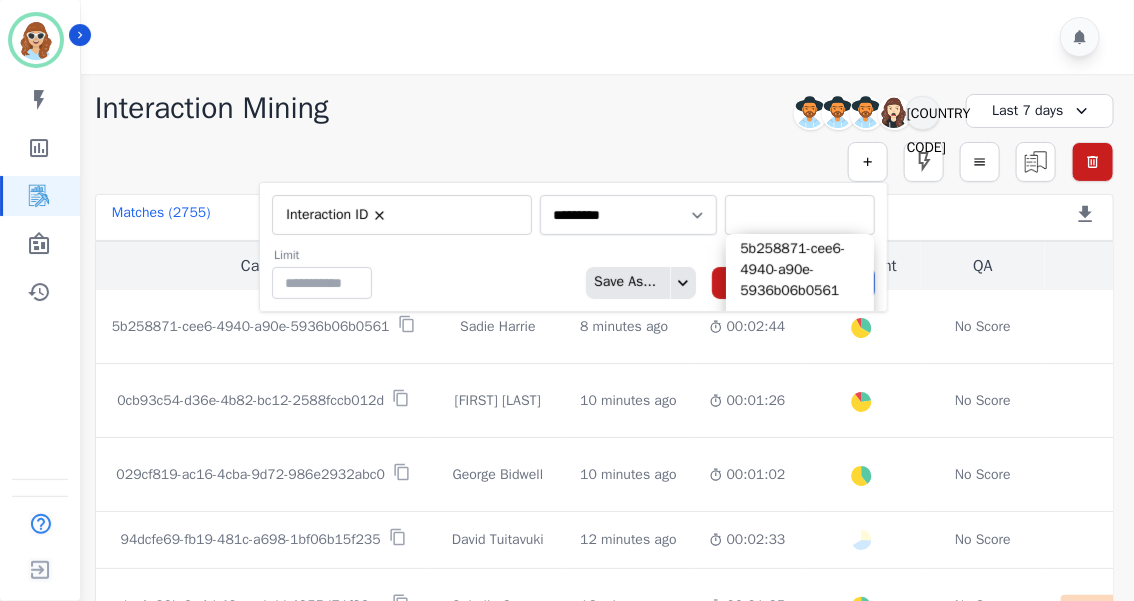 click at bounding box center (800, 215) 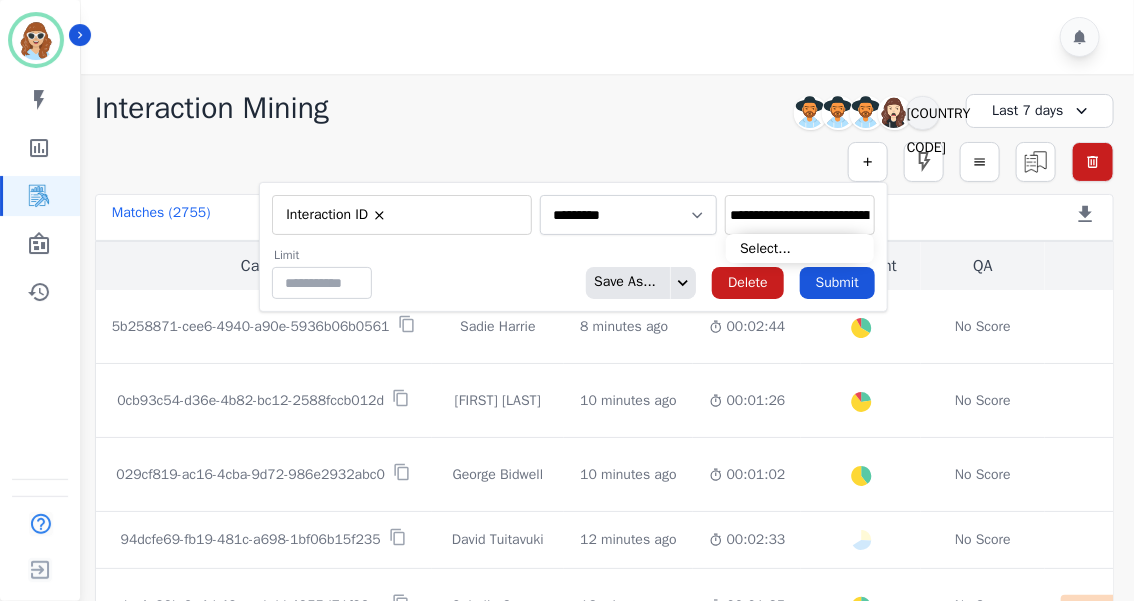 scroll, scrollTop: 0, scrollLeft: 94, axis: horizontal 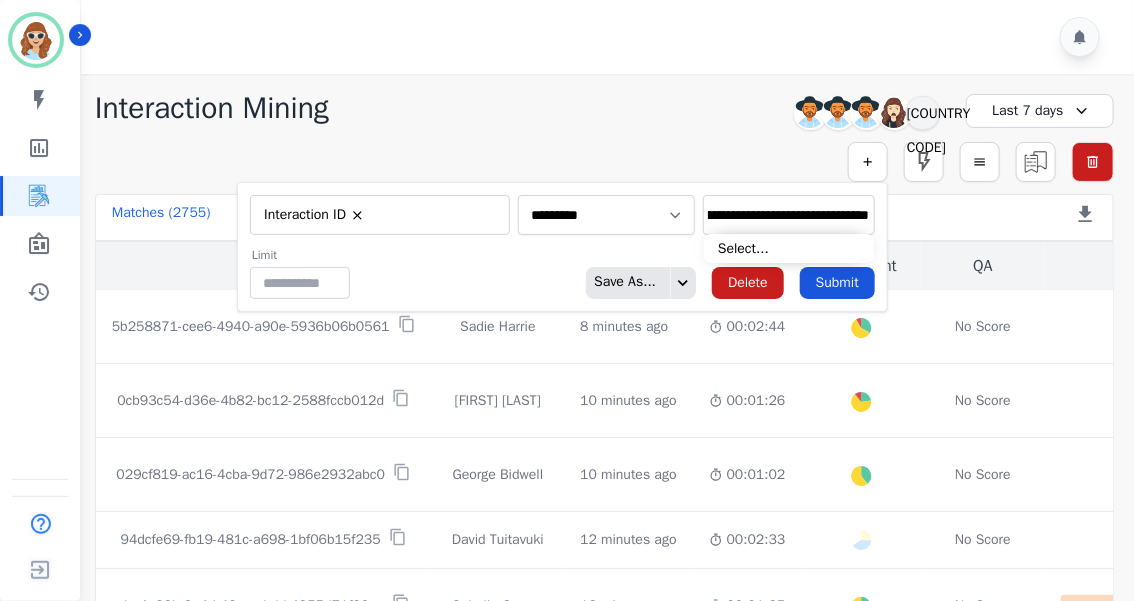 type on "**********" 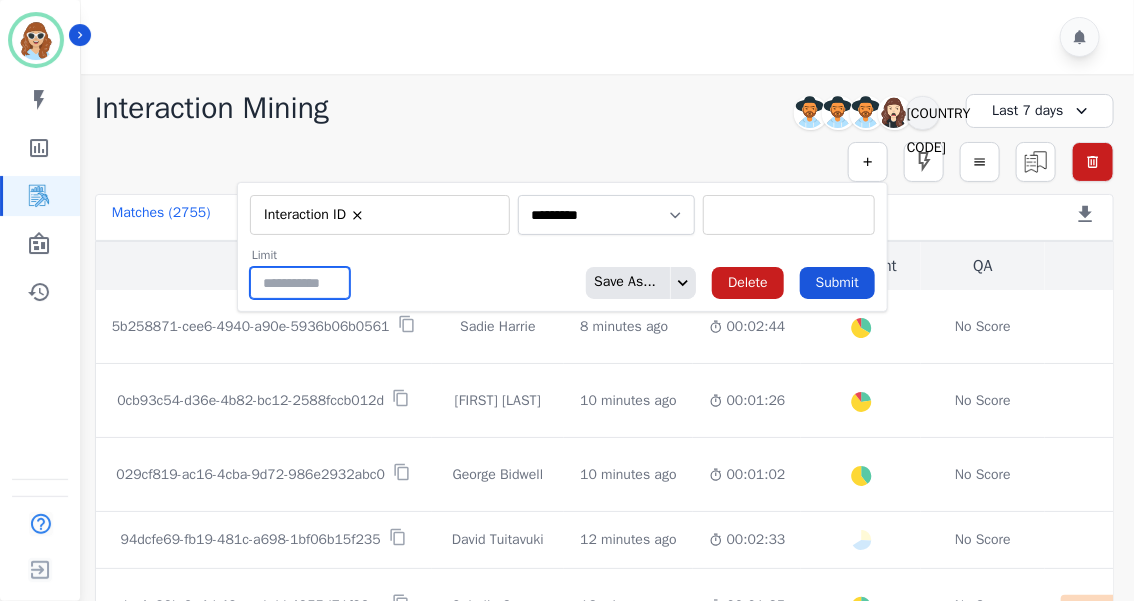 scroll, scrollTop: 0, scrollLeft: 0, axis: both 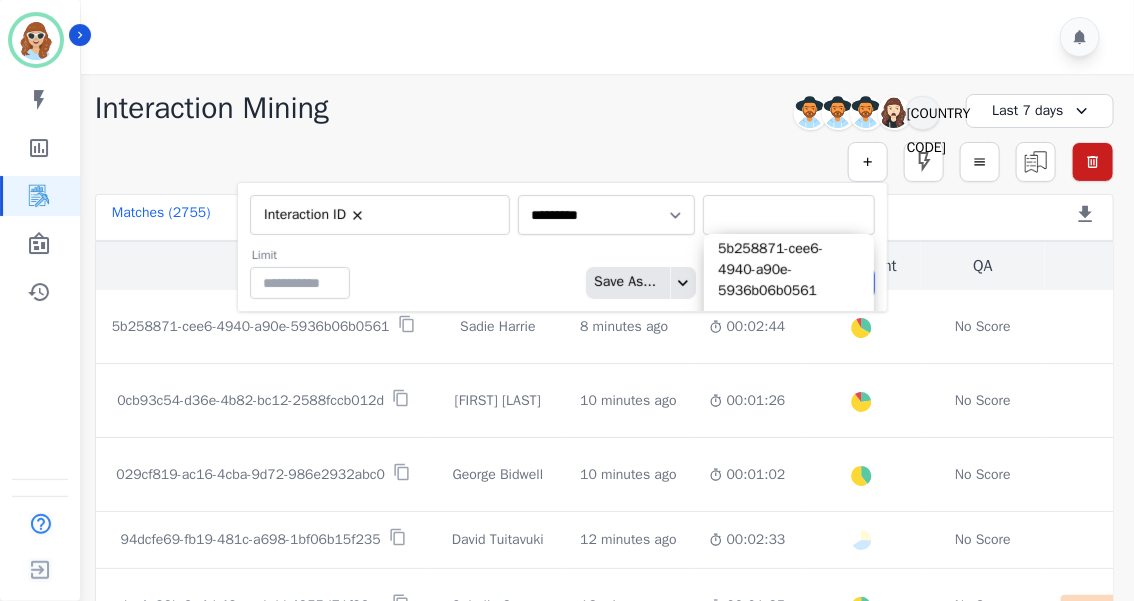 click at bounding box center [789, 215] 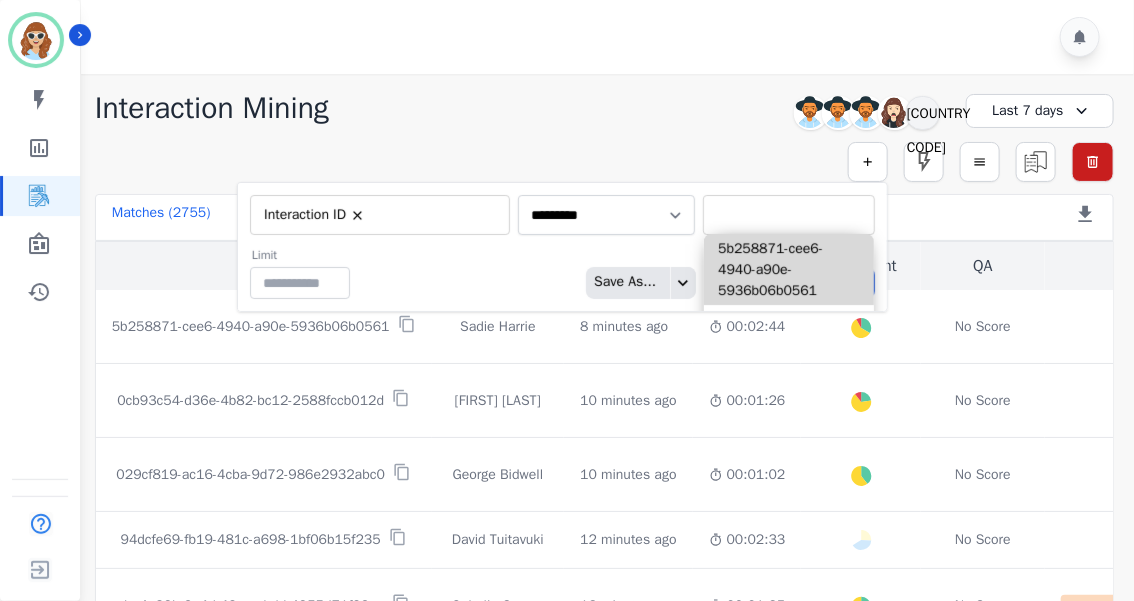 paste on "**********" 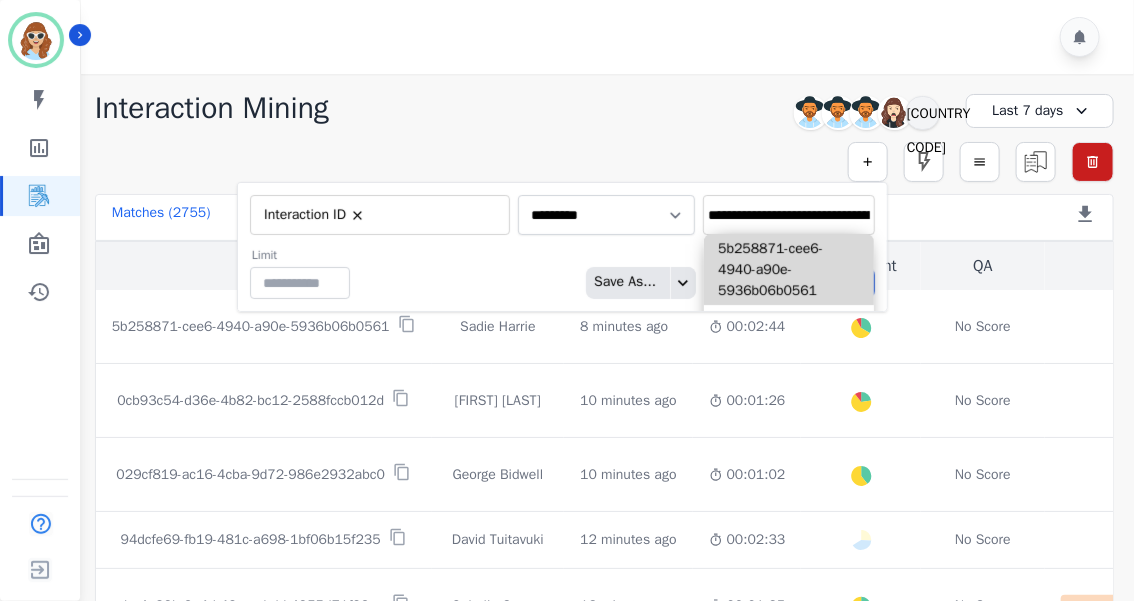 scroll, scrollTop: 0, scrollLeft: 94, axis: horizontal 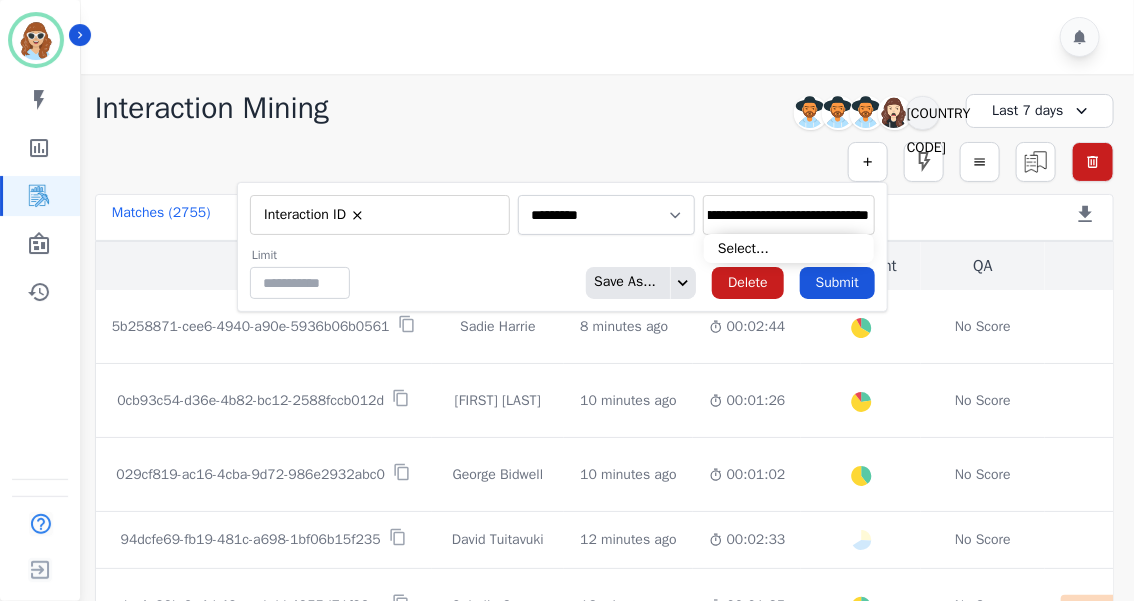 type on "**********" 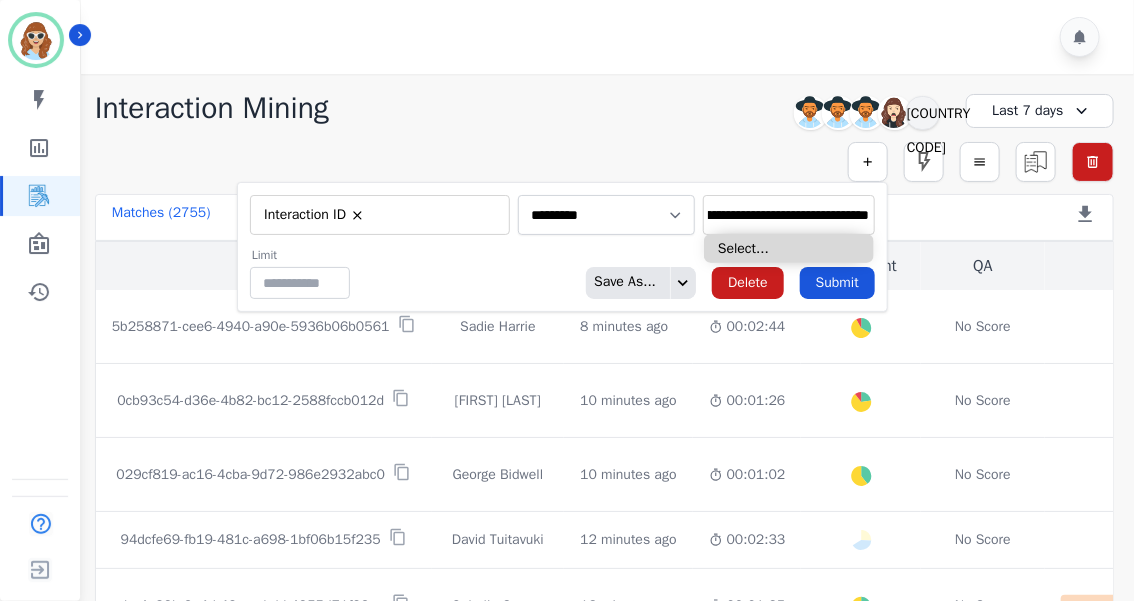 scroll, scrollTop: 0, scrollLeft: 0, axis: both 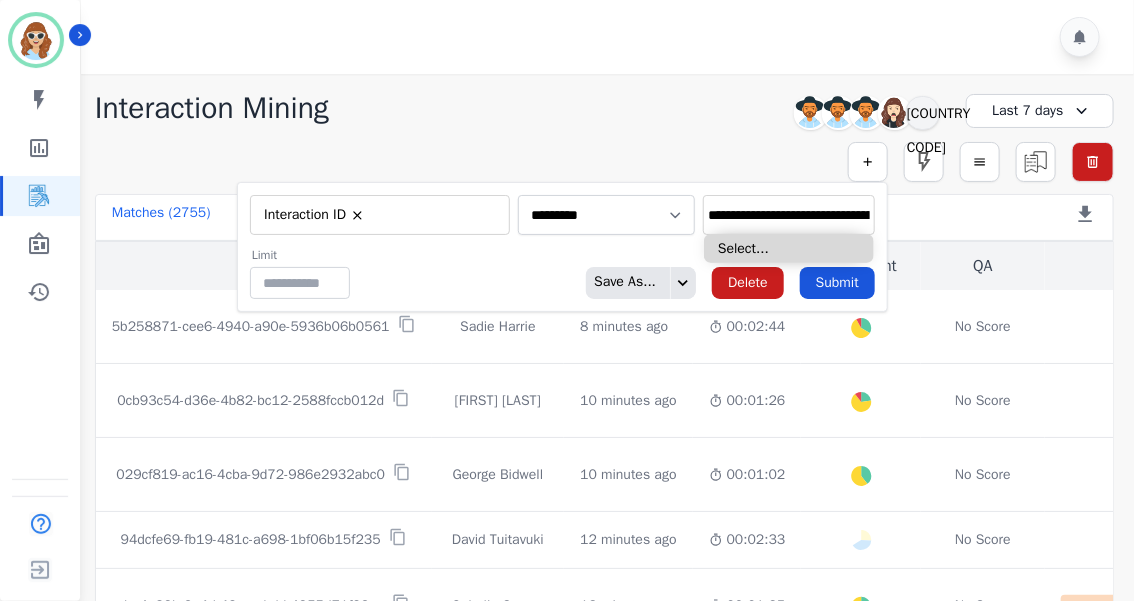 type on "**********" 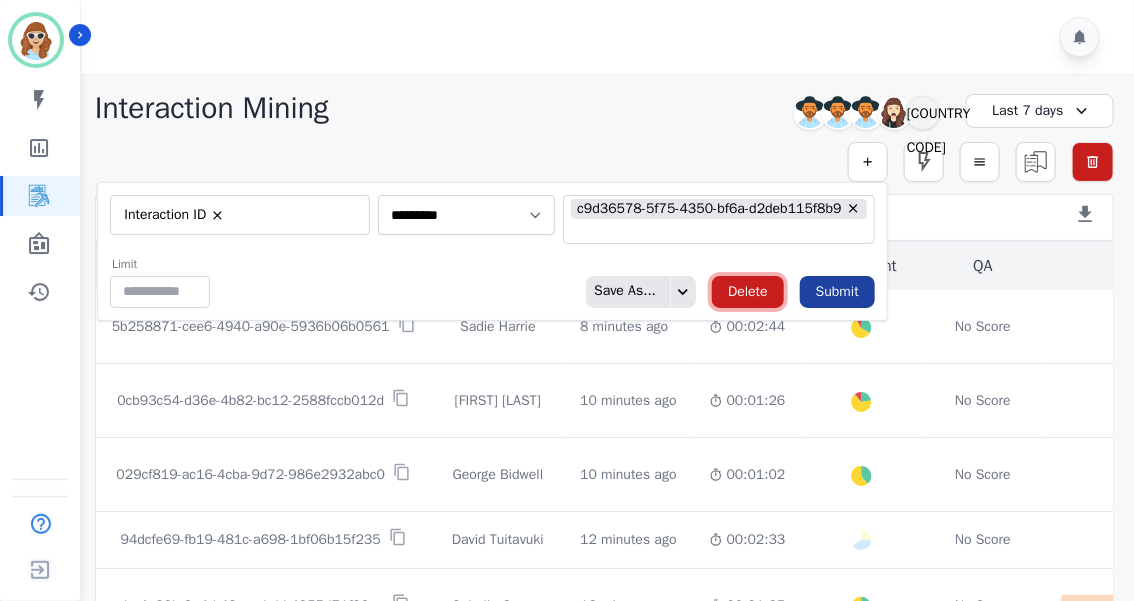 type 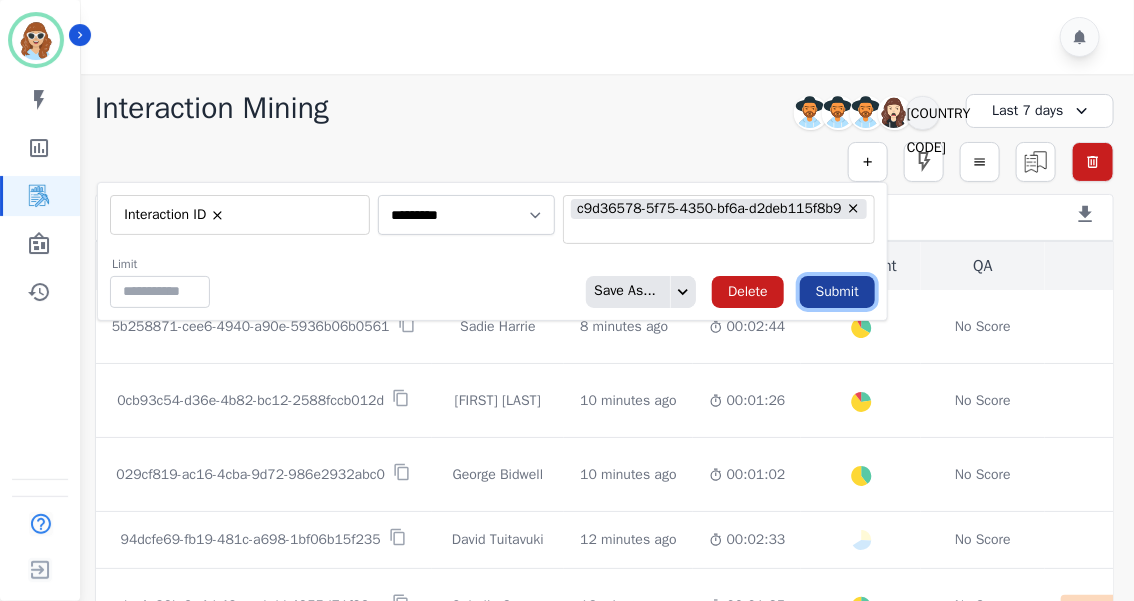 type 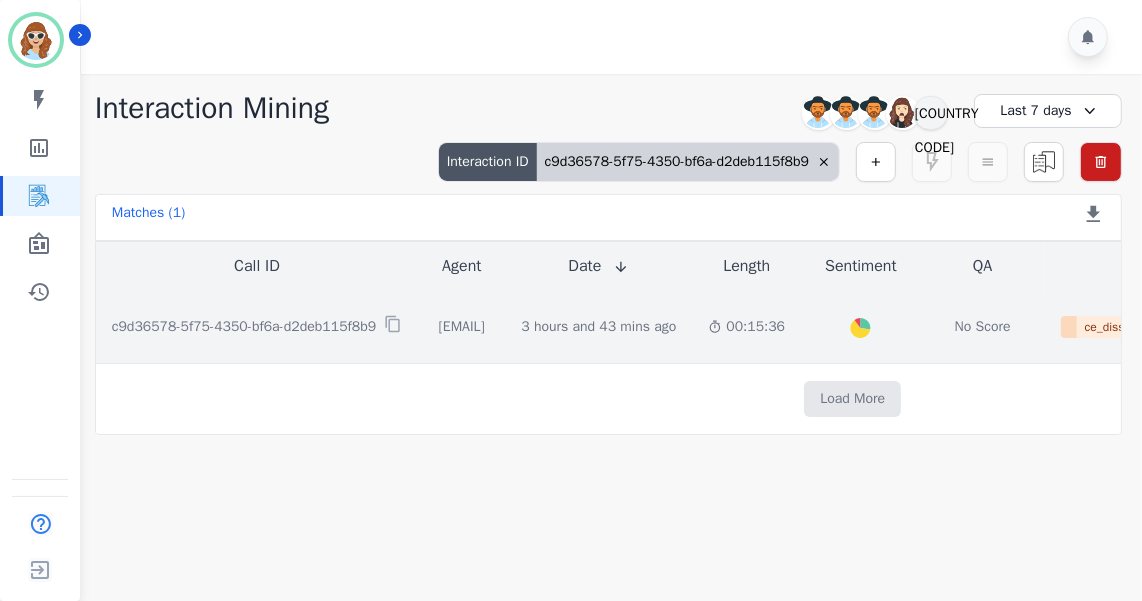 drag, startPoint x: 283, startPoint y: 331, endPoint x: 218, endPoint y: 330, distance: 65.00769 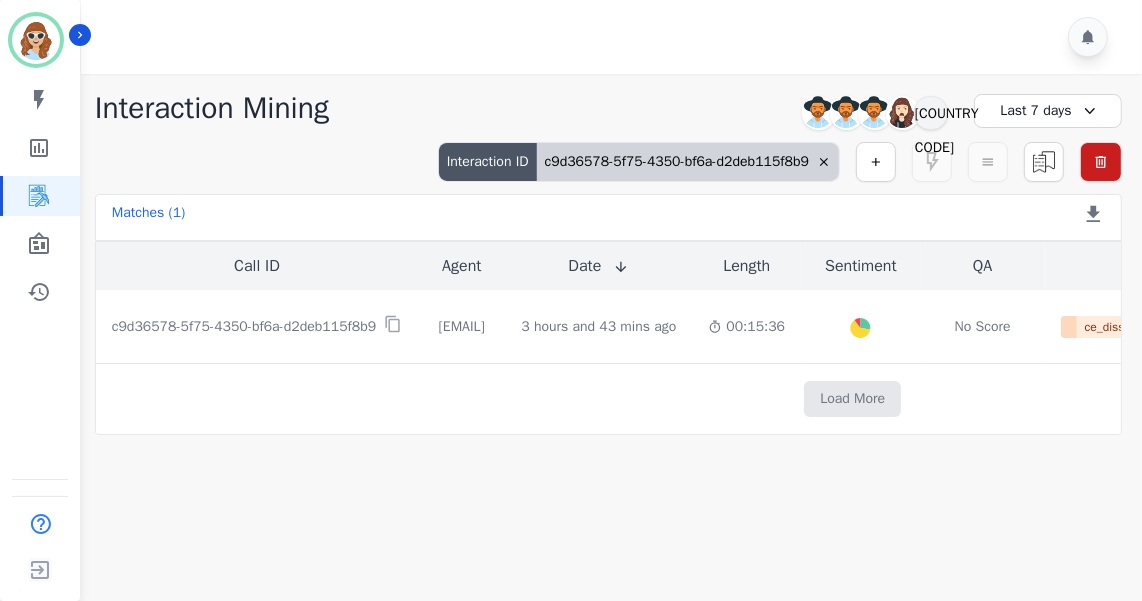 drag, startPoint x: 218, startPoint y: 330, endPoint x: 411, endPoint y: 491, distance: 251.33643 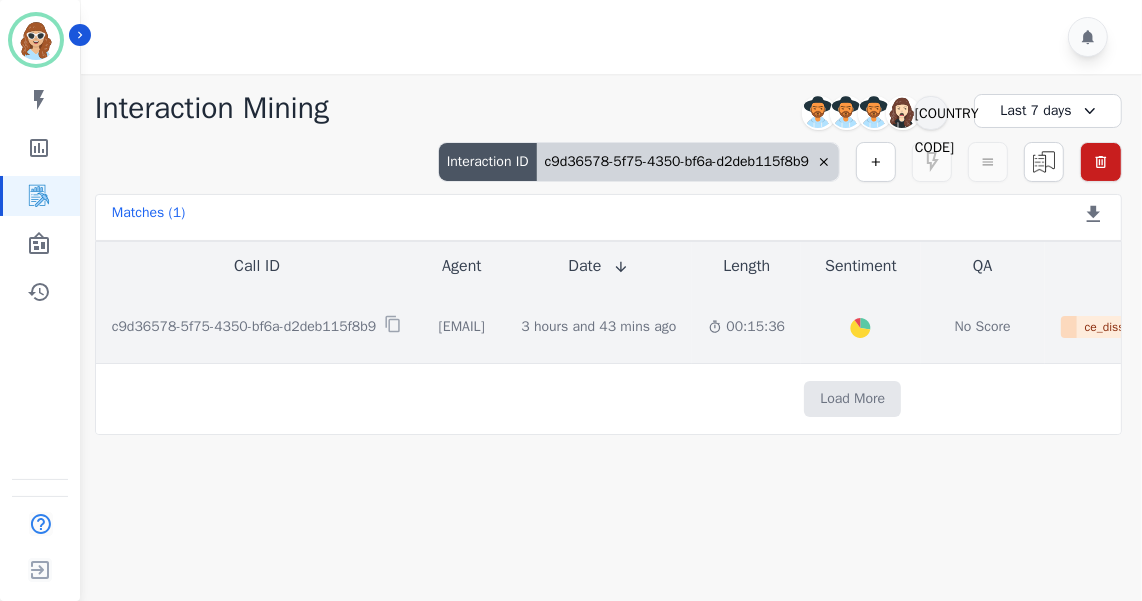 click on "c9d36578-5f75-4350-bf6a-d2deb115f8b9" at bounding box center (244, 327) 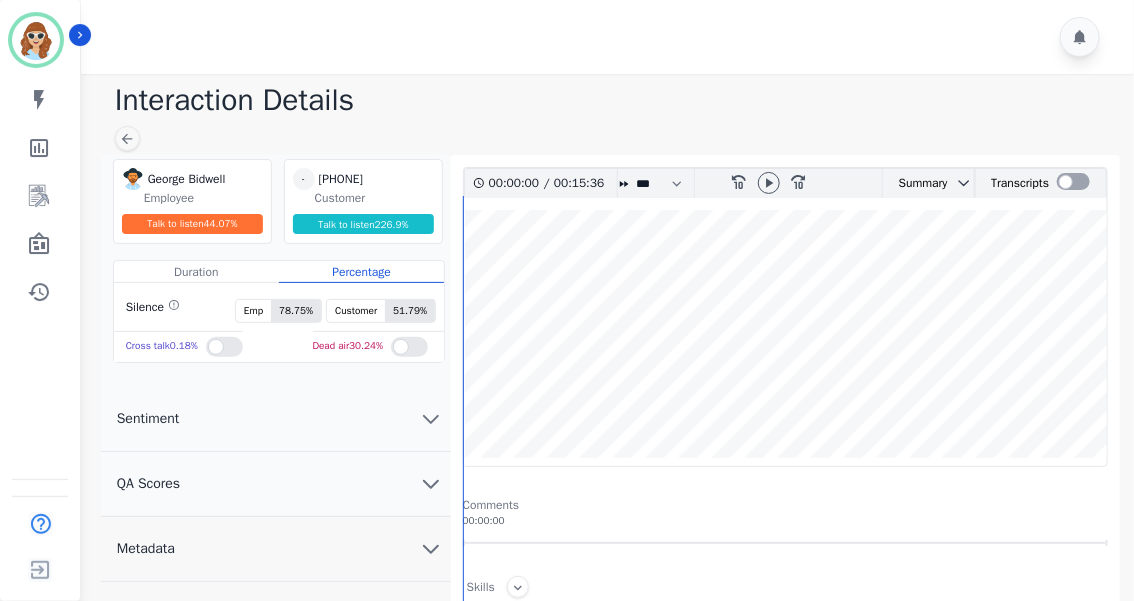 click on "rewind-10     fast-forward-10" at bounding box center [769, 183] 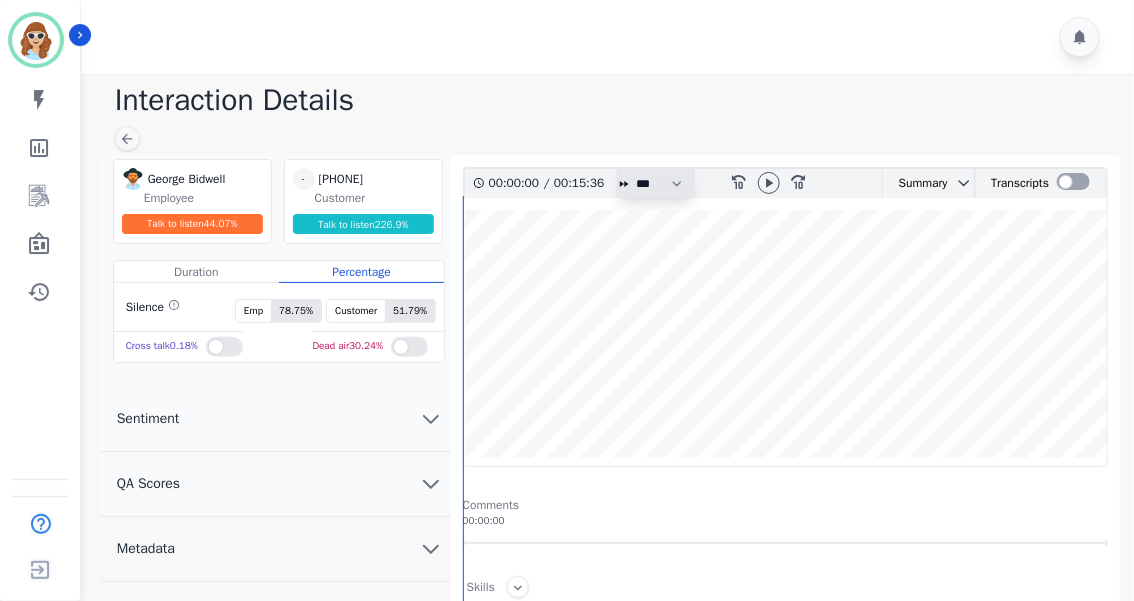 drag, startPoint x: 770, startPoint y: 182, endPoint x: 671, endPoint y: 185, distance: 99.04544 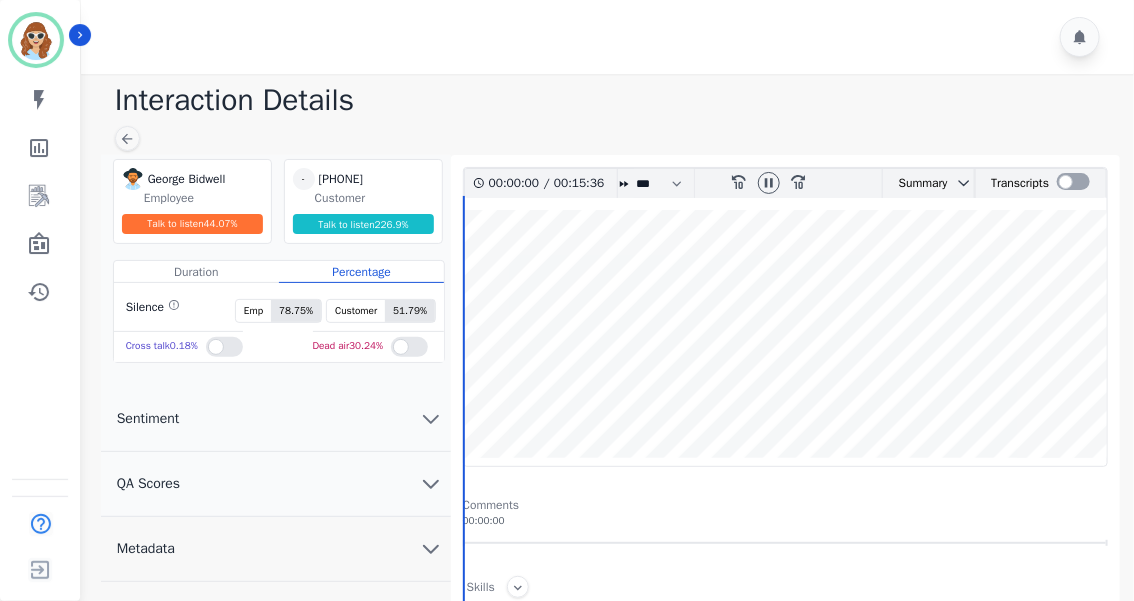 click on "rewind-10     fast-forward-10" at bounding box center [769, 183] 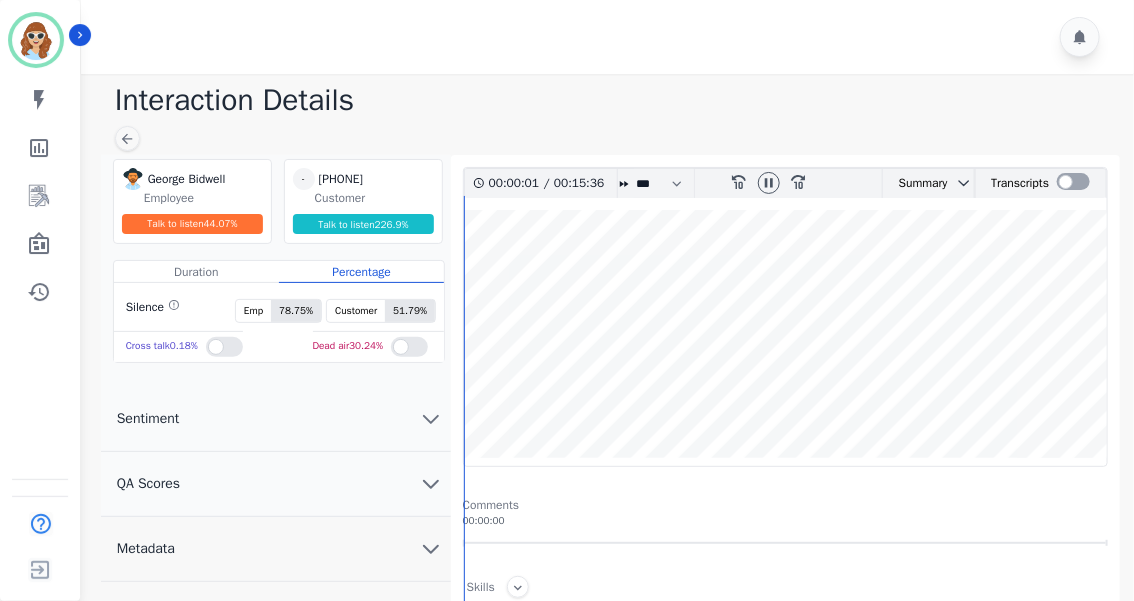 click on "rewind-10     fast-forward-10" at bounding box center (769, 183) 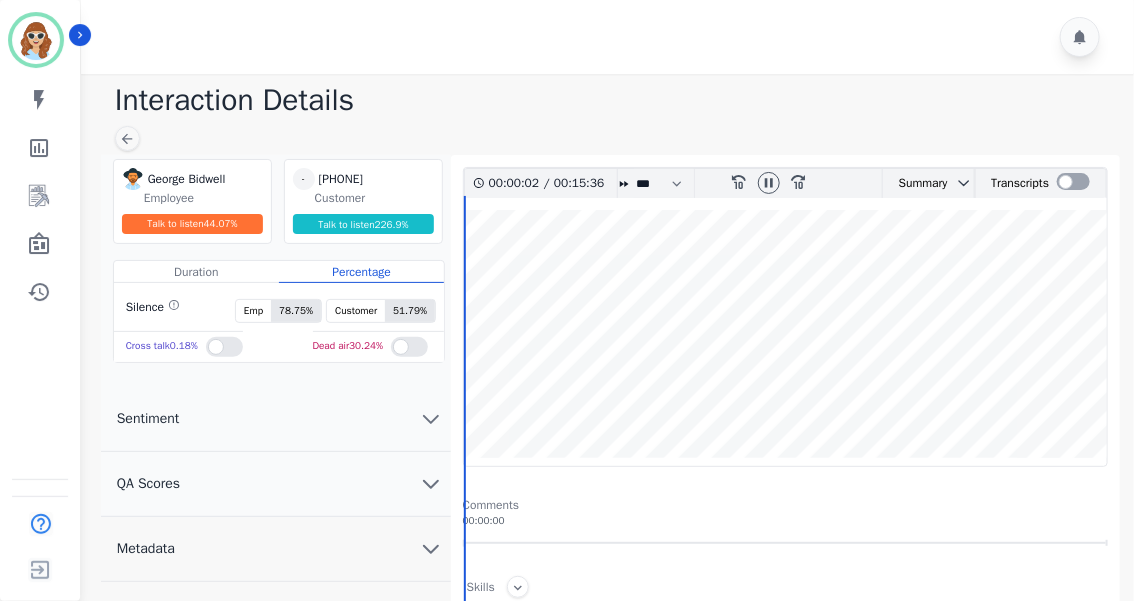 click on "rewind-10     fast-forward-10" at bounding box center [769, 183] 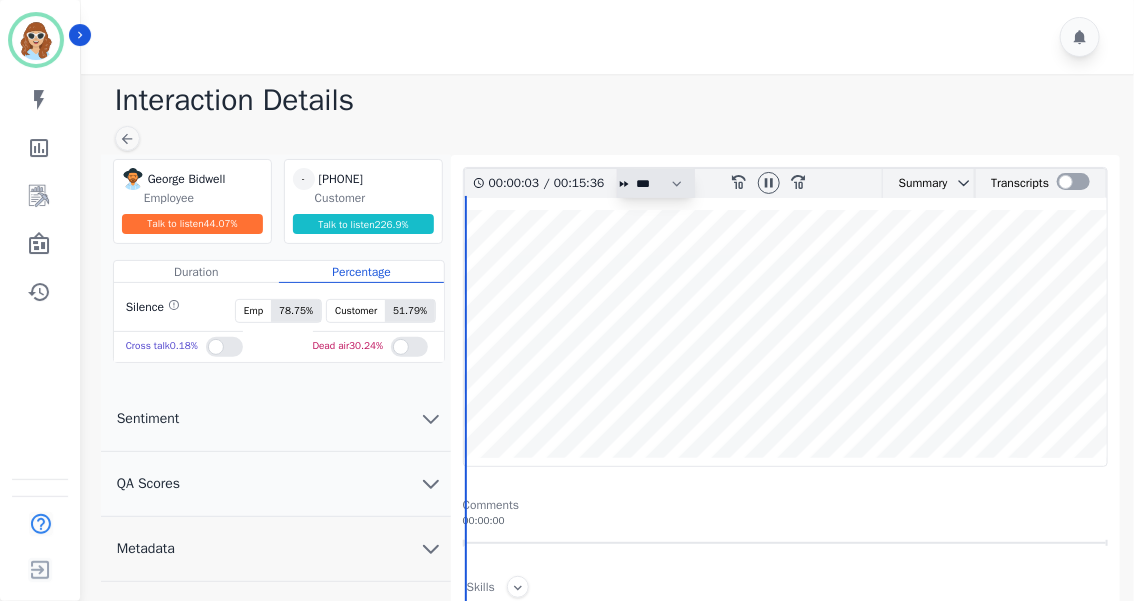 click on "* *   * ****   * ***   * ****" at bounding box center [664, 183] 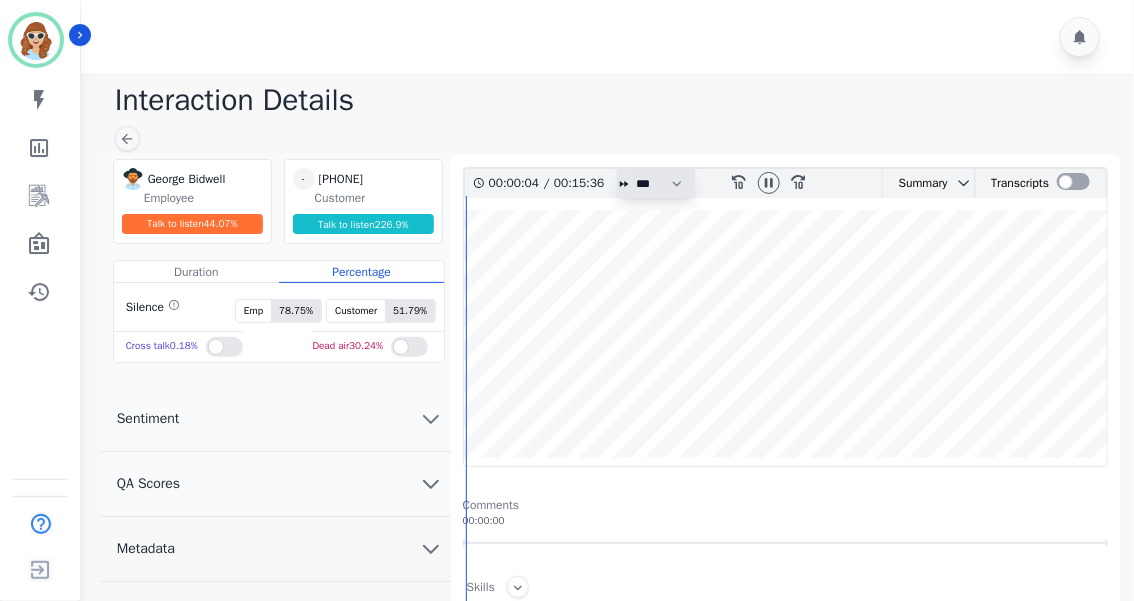 click on "* *   * ****   * ***   * ****" at bounding box center (664, 183) 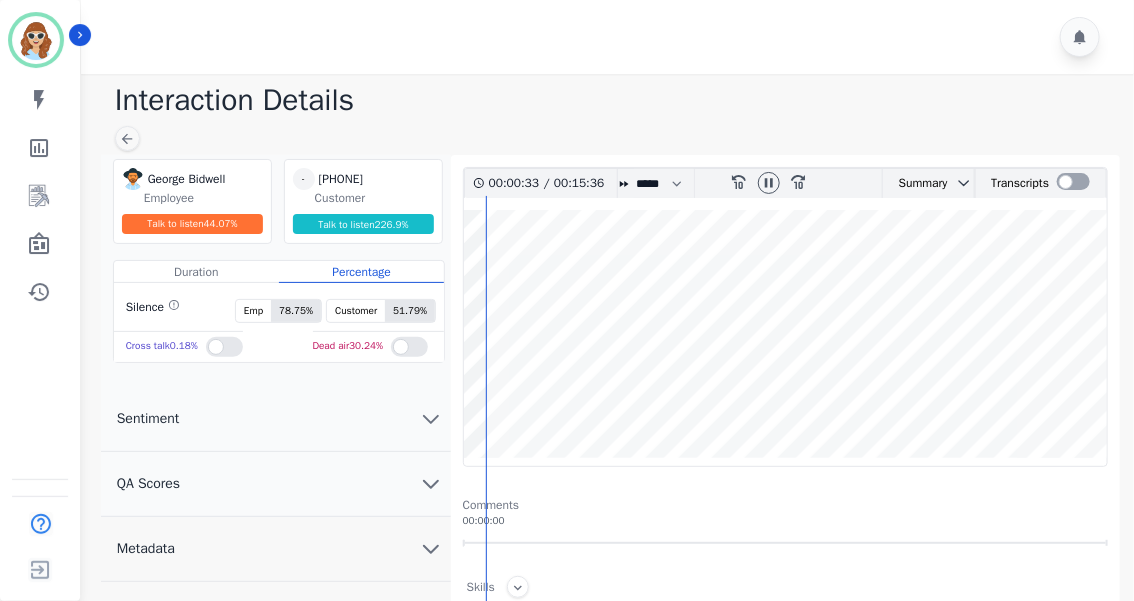 click on "rewind-10     fast-forward-10" at bounding box center [769, 183] 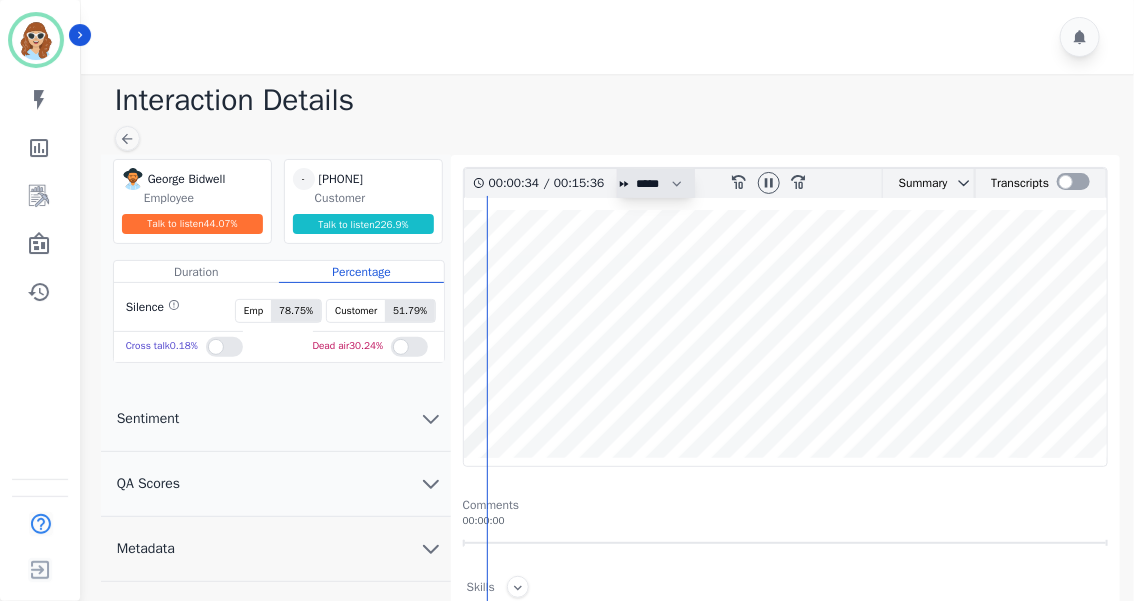 click on "* *   * ****   * ***   * ****" at bounding box center (664, 183) 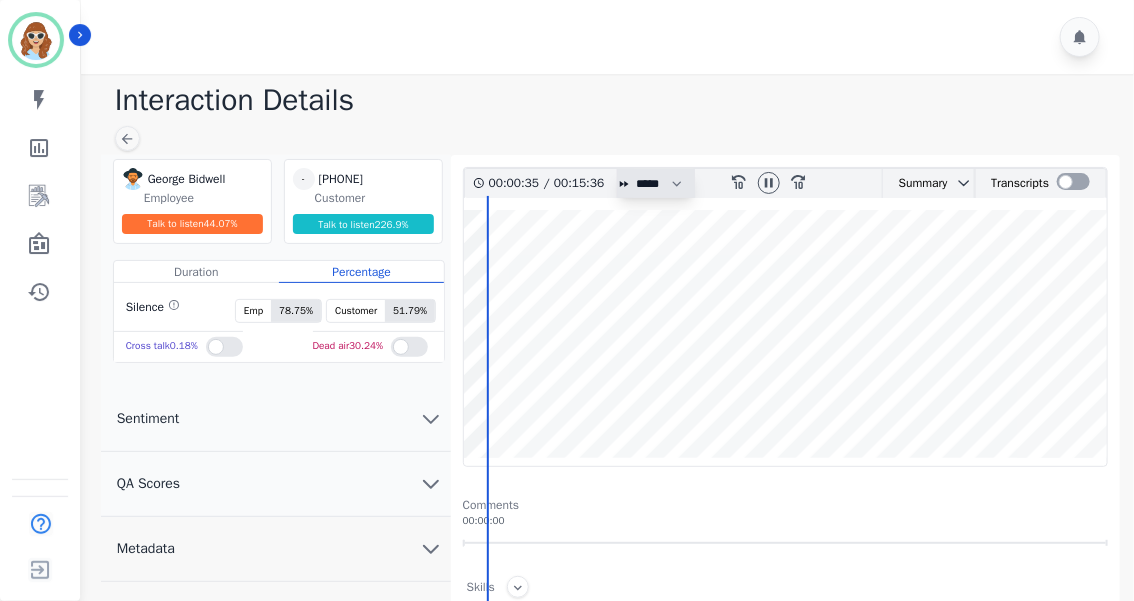 click on "* *   * ****   * ***   * ****" at bounding box center (664, 183) 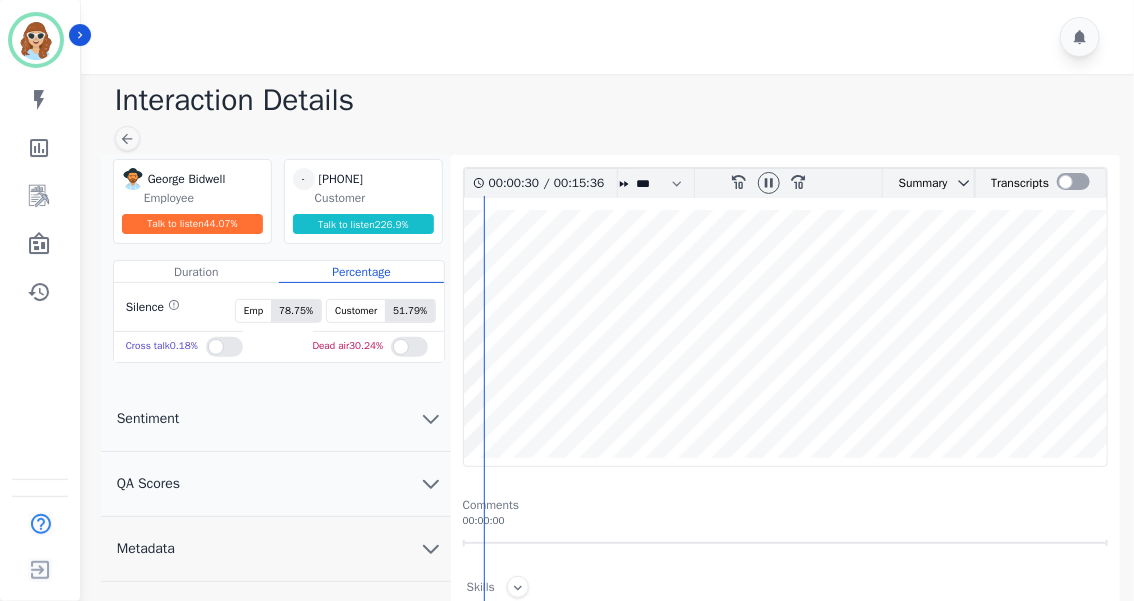 click on "rewind-10     fast-forward-10" at bounding box center (769, 183) 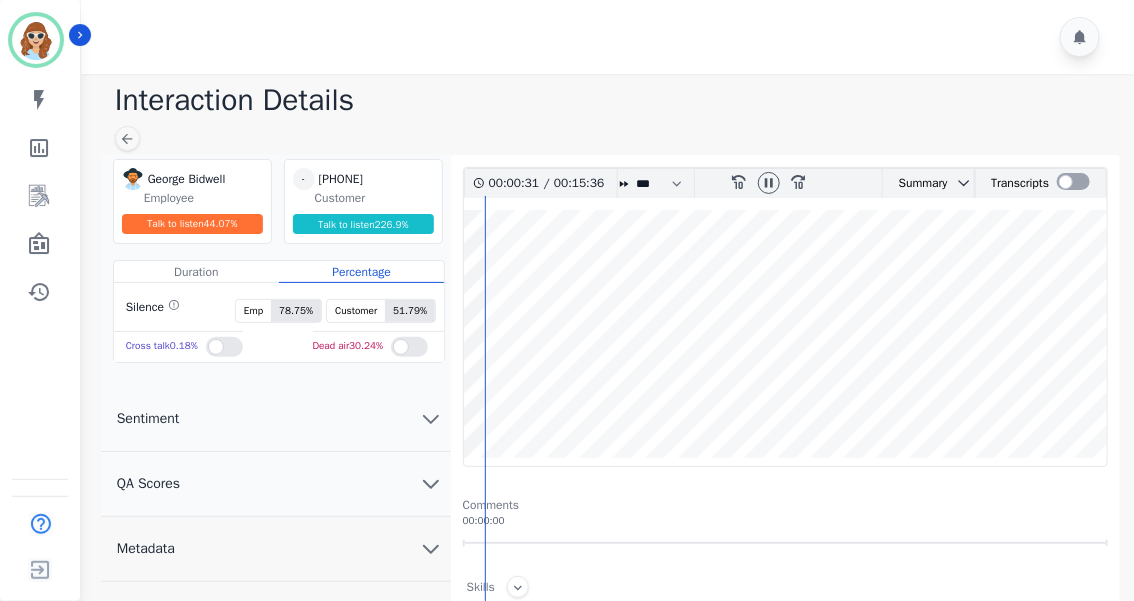 click on "rewind-10     fast-forward-10" at bounding box center (769, 183) 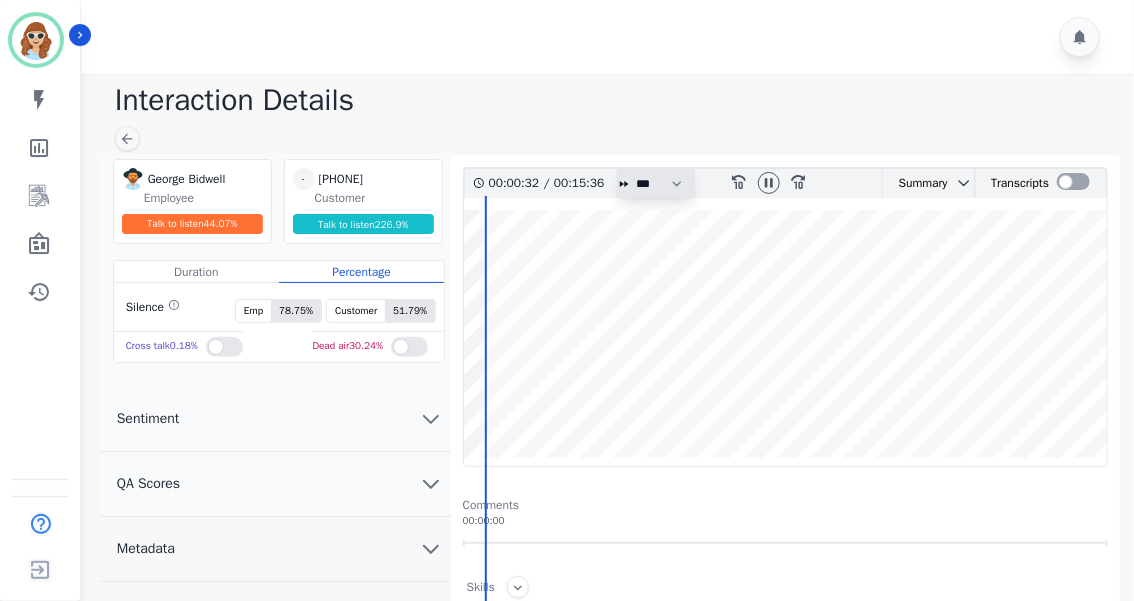 click on "* *   * ****   * ***   * ****" at bounding box center (664, 183) 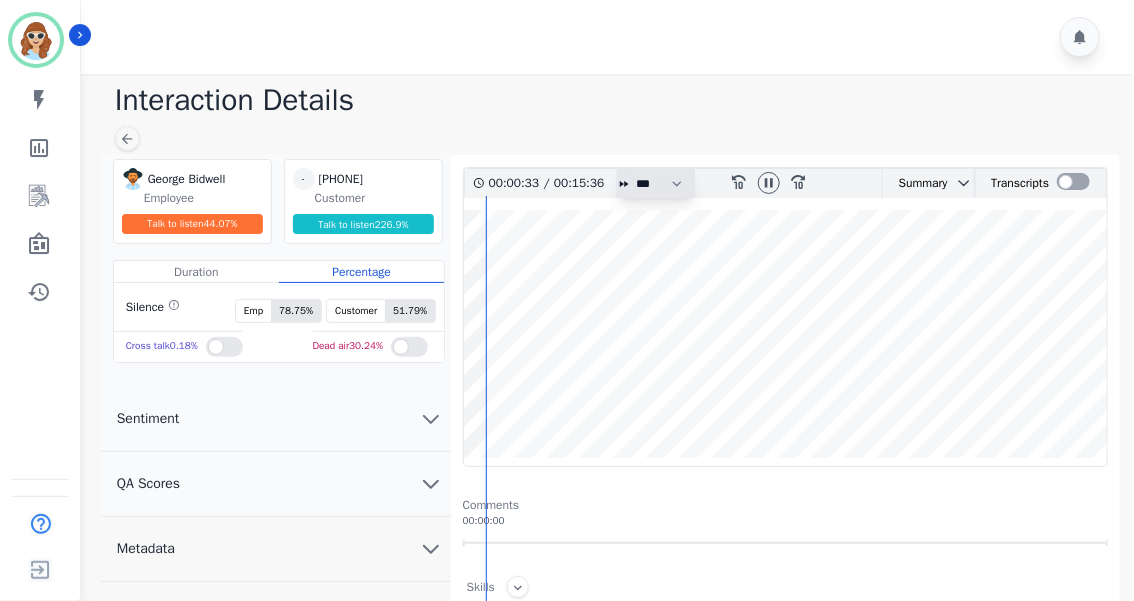 select on "***" 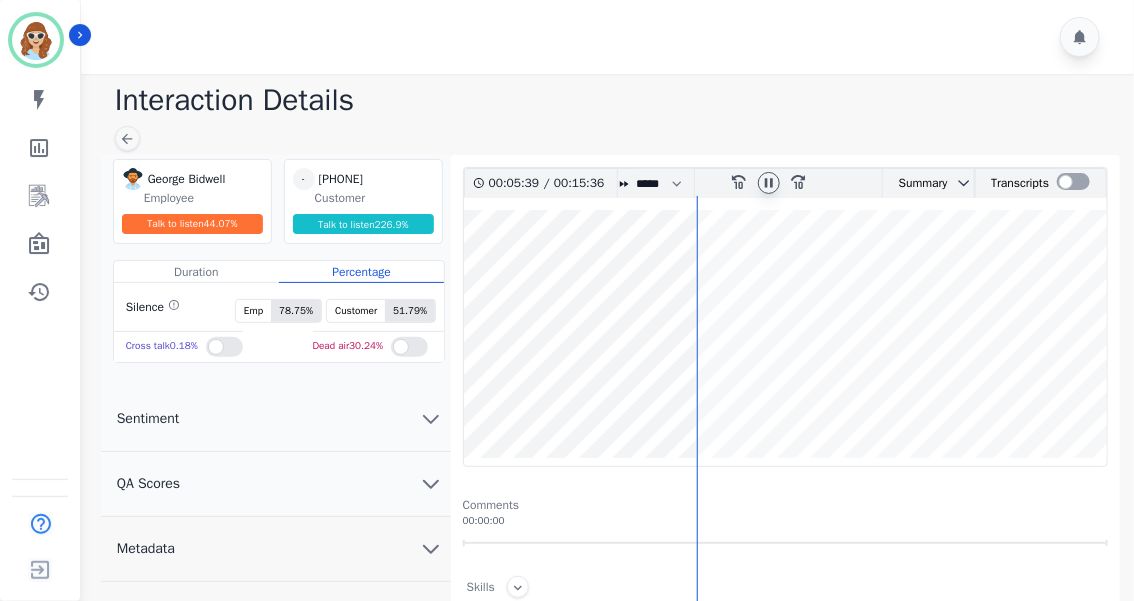 click 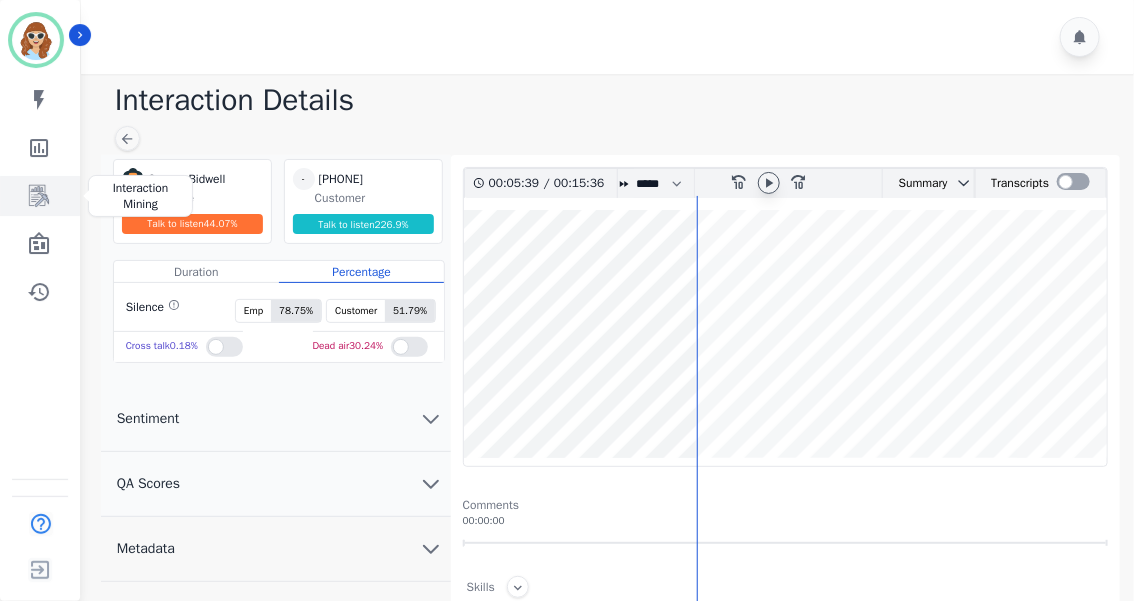 click 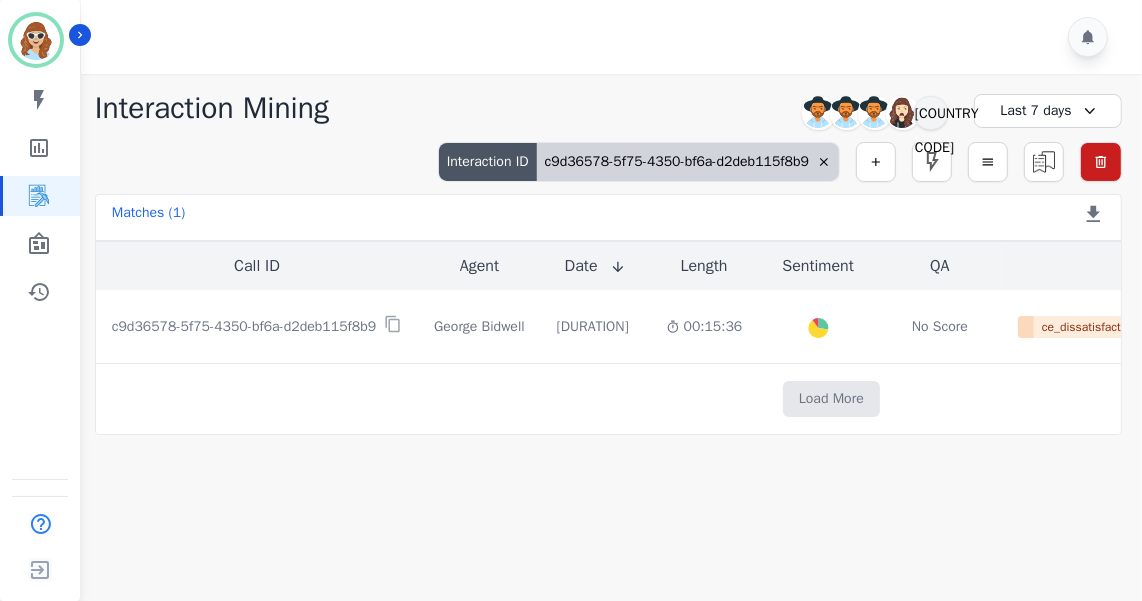 click 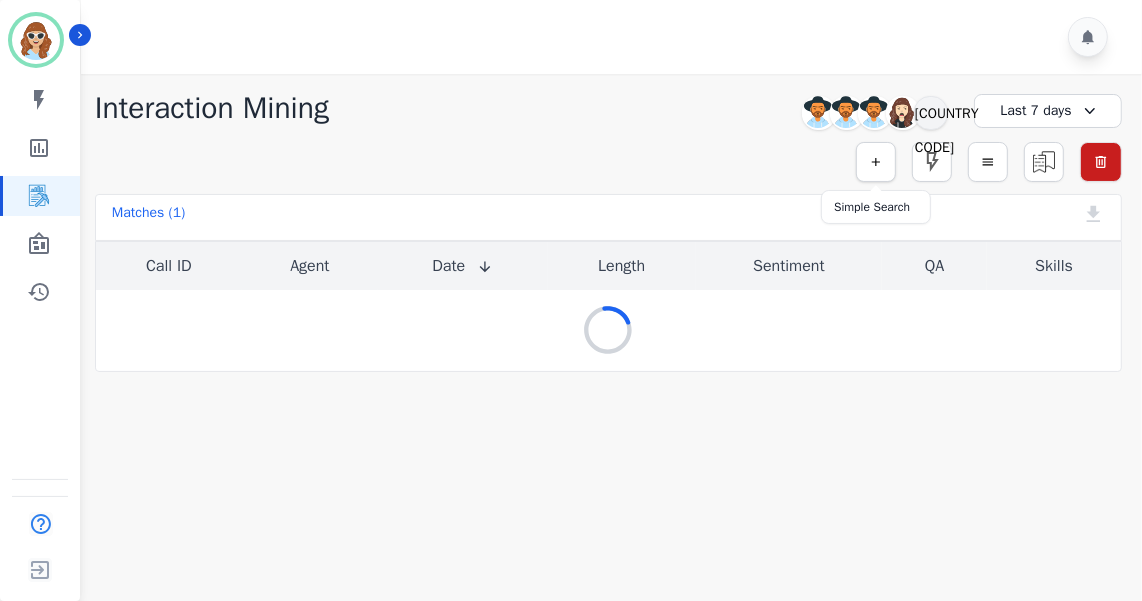 click 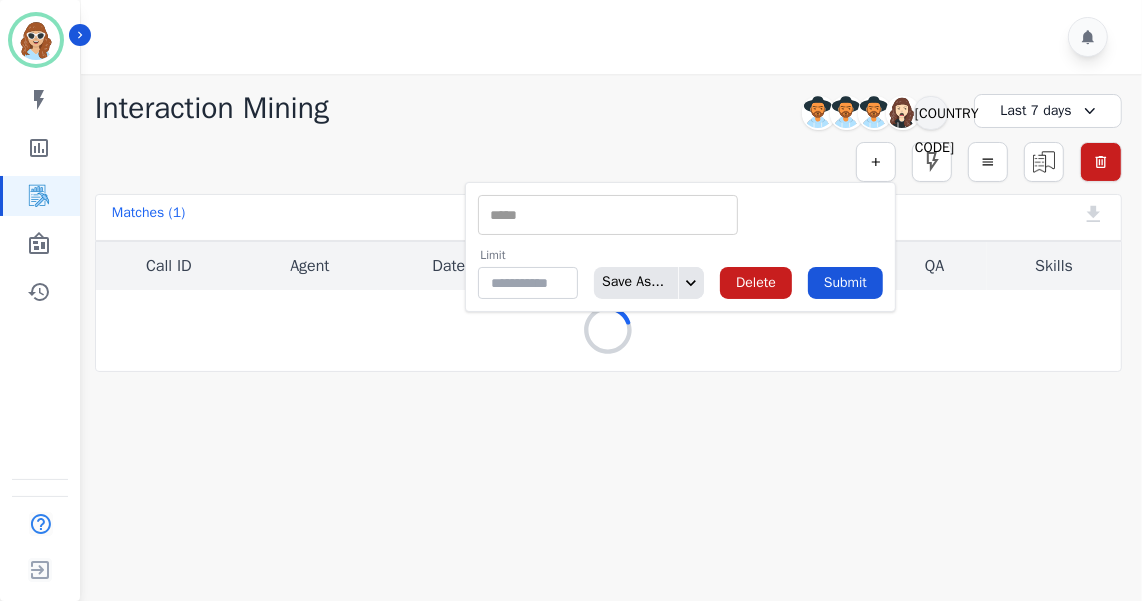 click at bounding box center [608, 215] 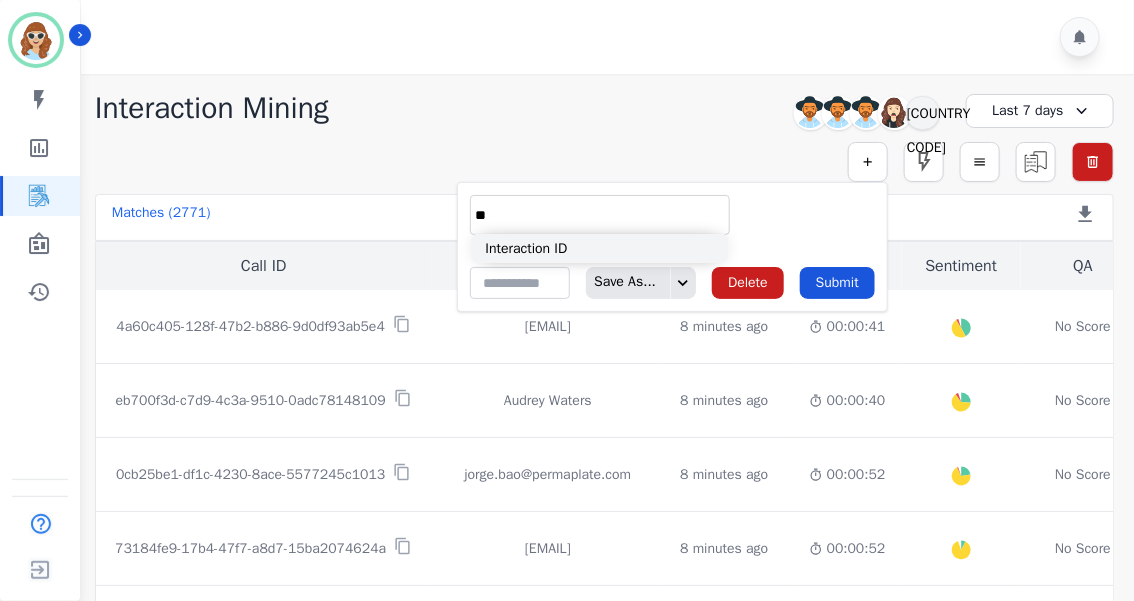 type on "**" 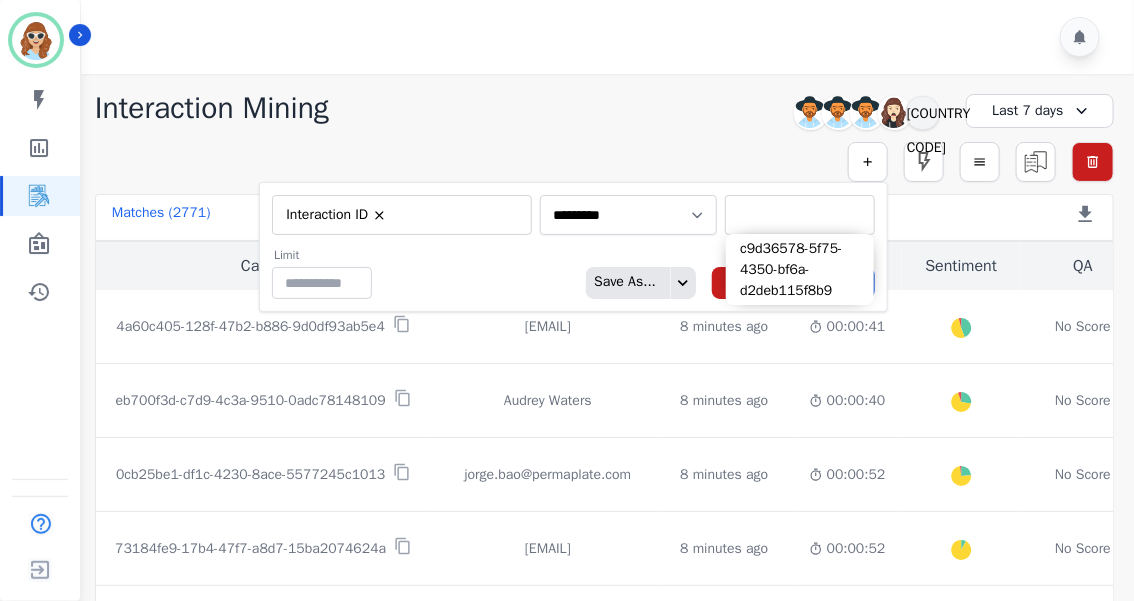 click at bounding box center [800, 215] 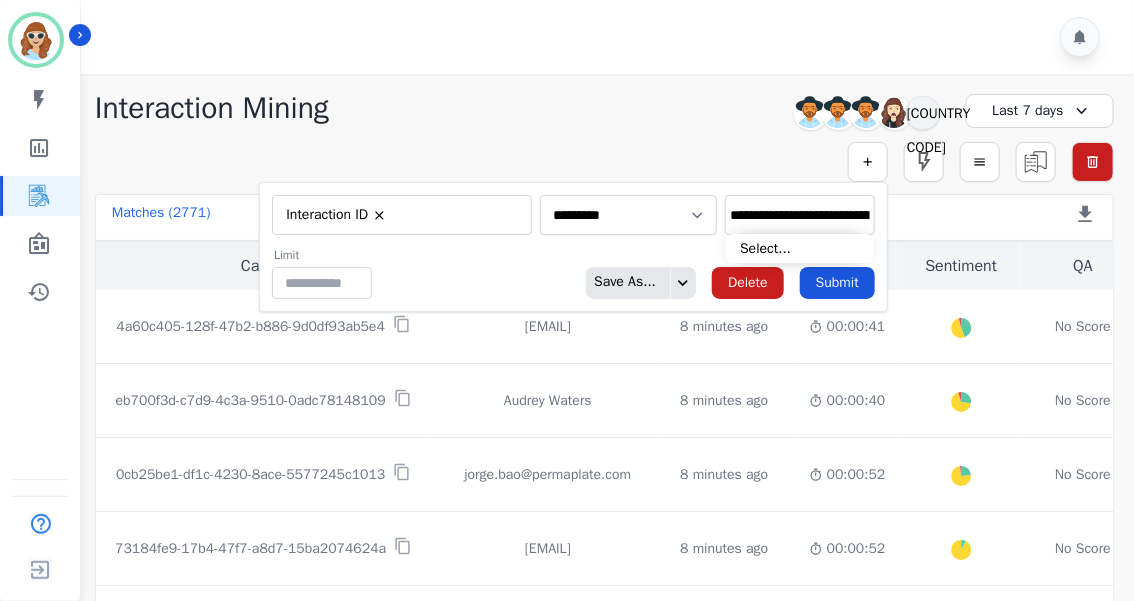 scroll, scrollTop: 0, scrollLeft: 93, axis: horizontal 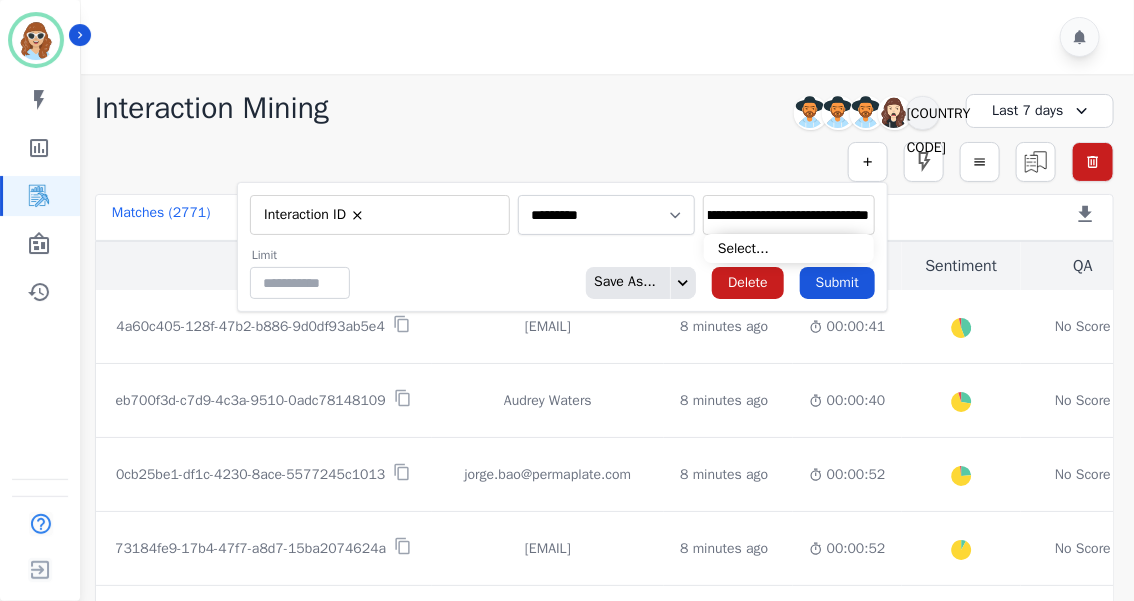 type on "**********" 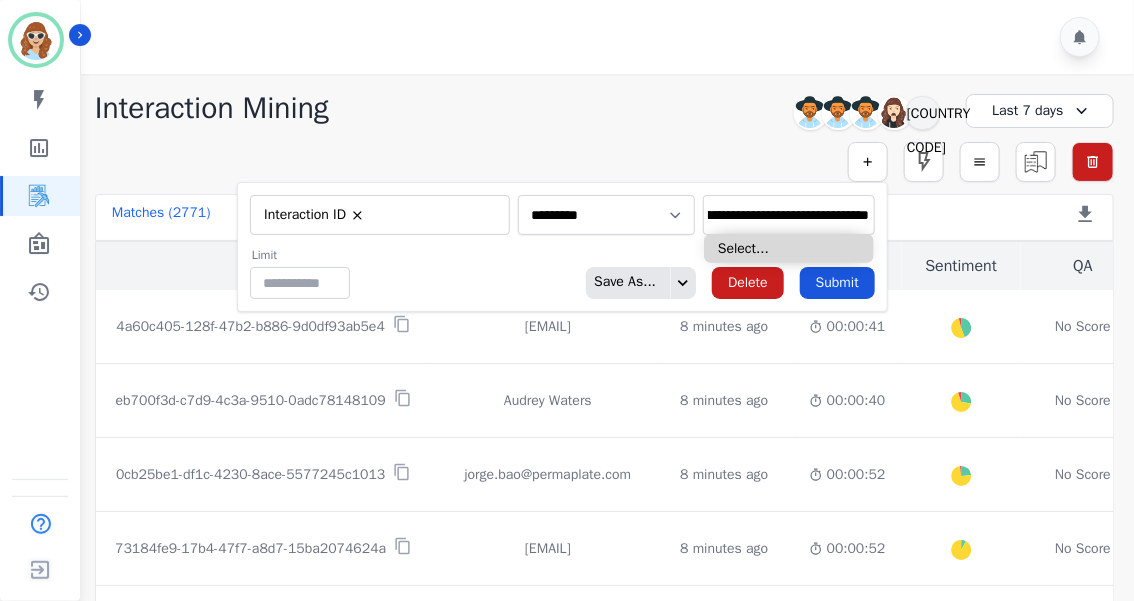 scroll, scrollTop: 0, scrollLeft: 0, axis: both 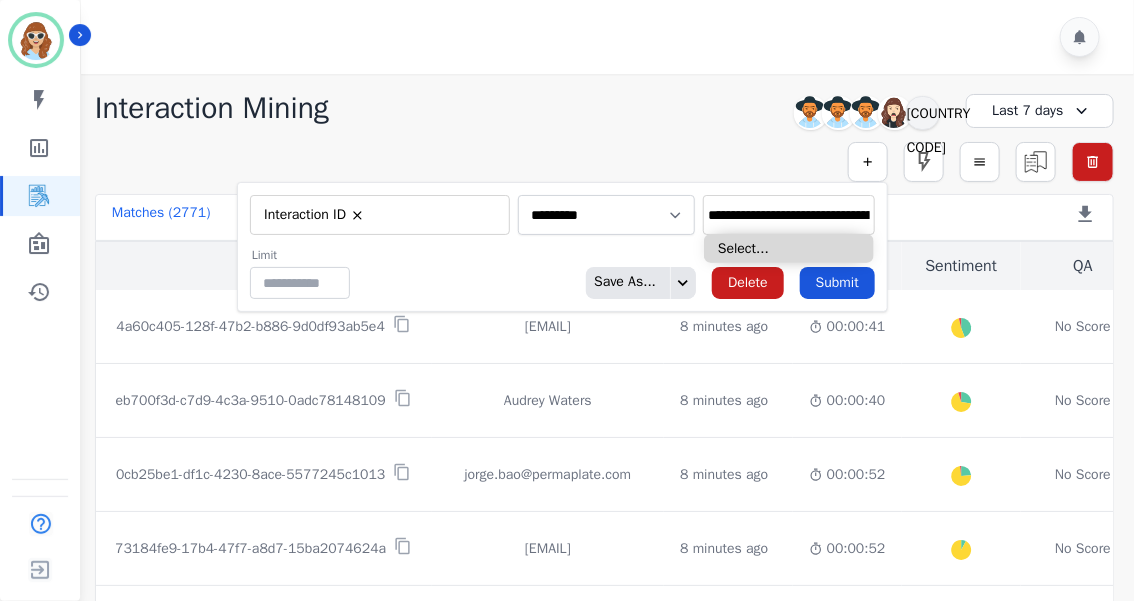 type on "**********" 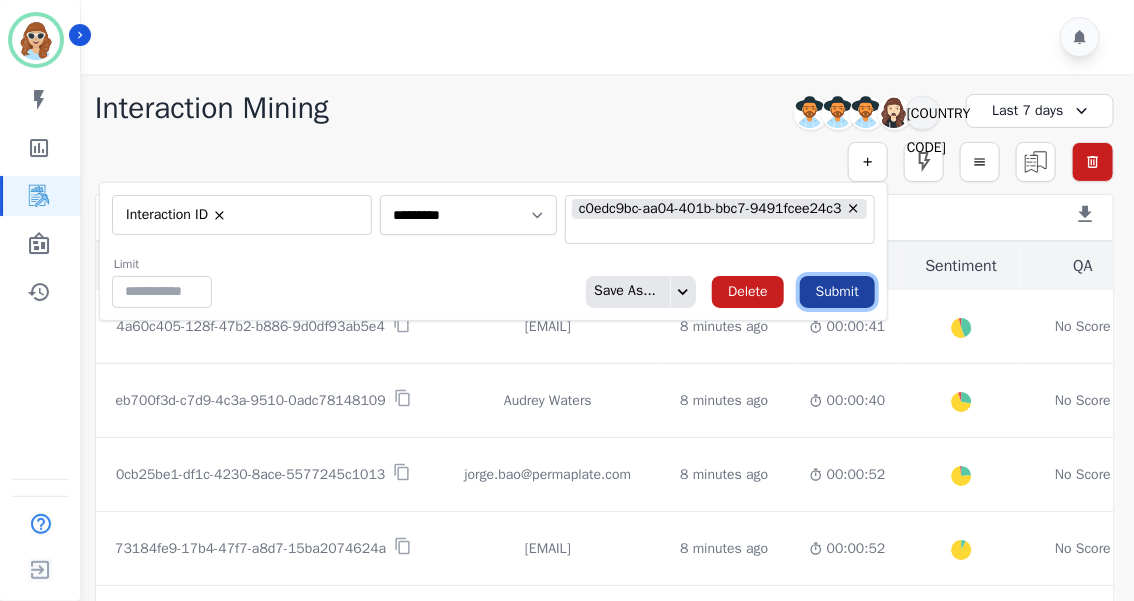 click on "Submit" at bounding box center (837, 292) 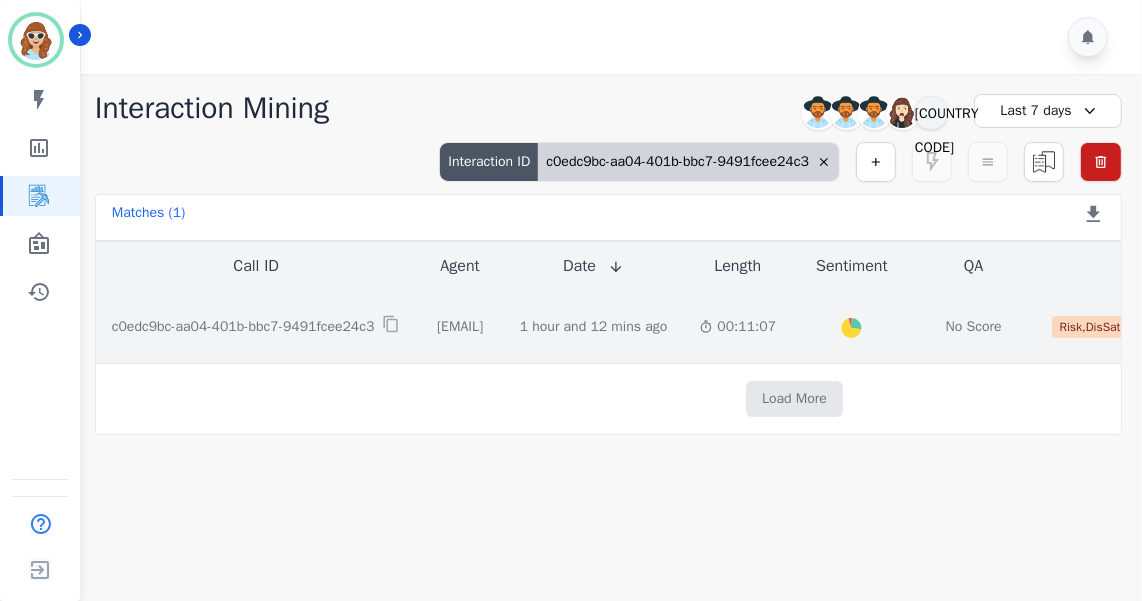 click on "c0edc9bc-aa04-401b-bbc7-9491fcee24c3" at bounding box center [243, 327] 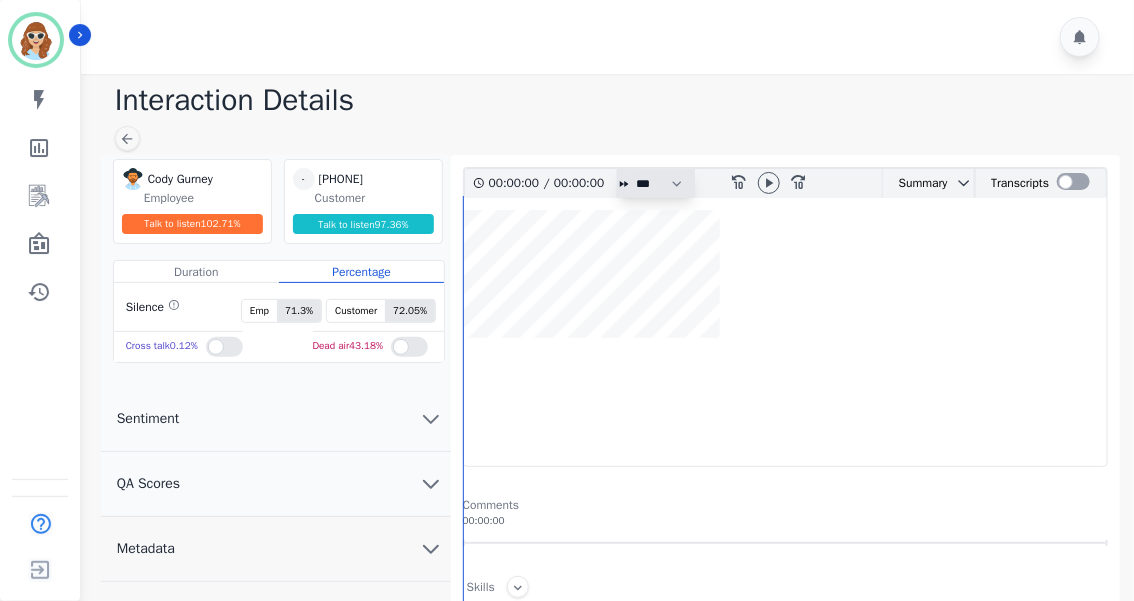 click on "* *   * ****   * ***   * ****" at bounding box center [664, 183] 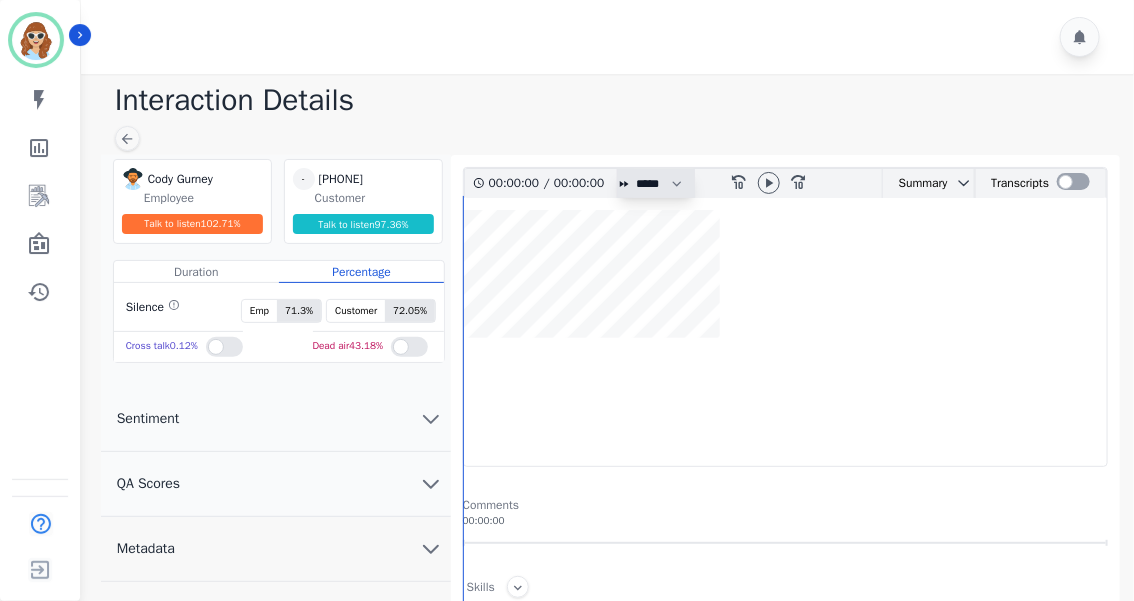 click on "* *   * ****   * ***   * ****" at bounding box center (664, 183) 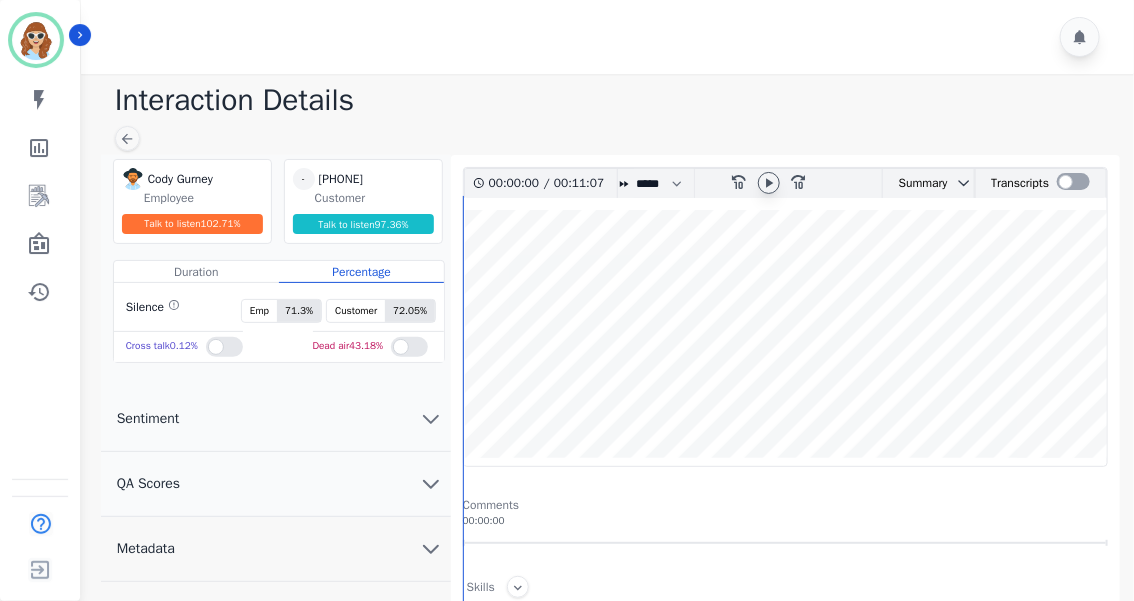 click 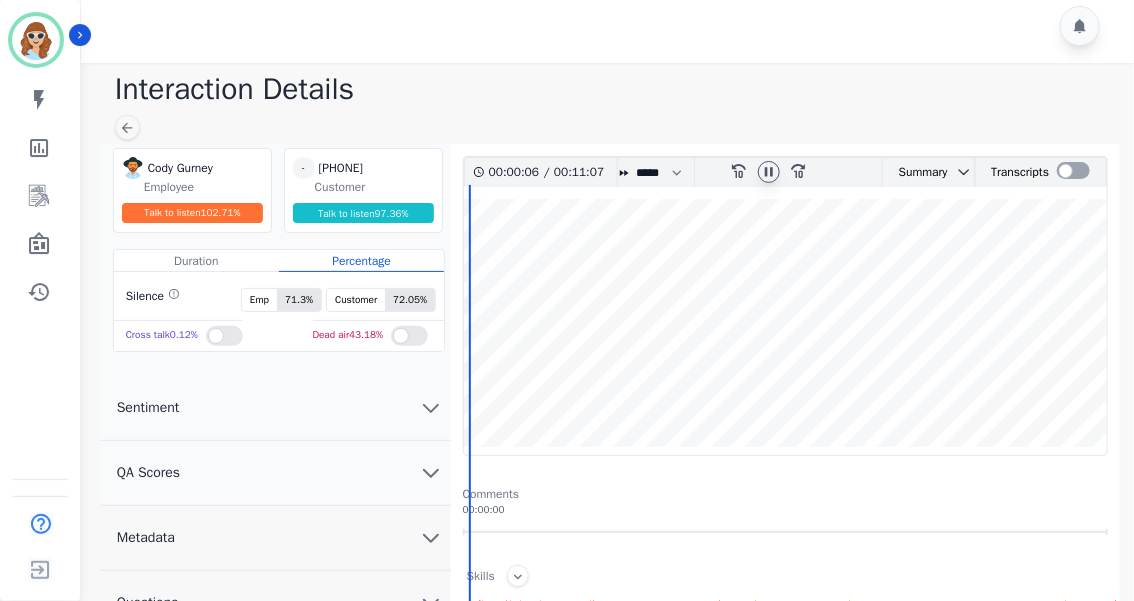 scroll, scrollTop: 0, scrollLeft: 0, axis: both 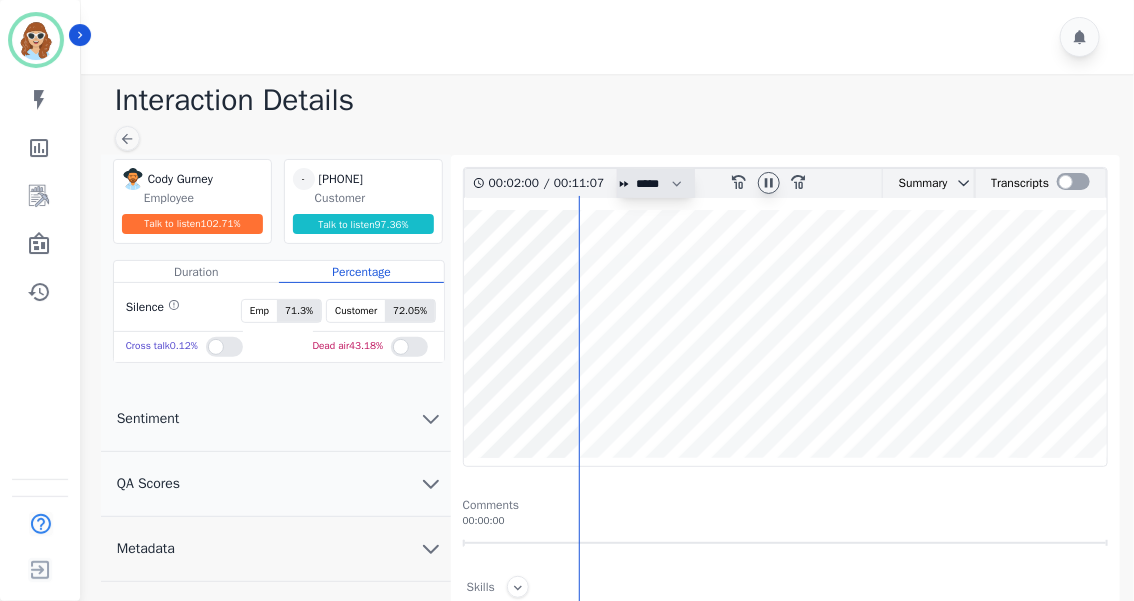 click on "* *   * ****   * ***   * ****" at bounding box center [664, 183] 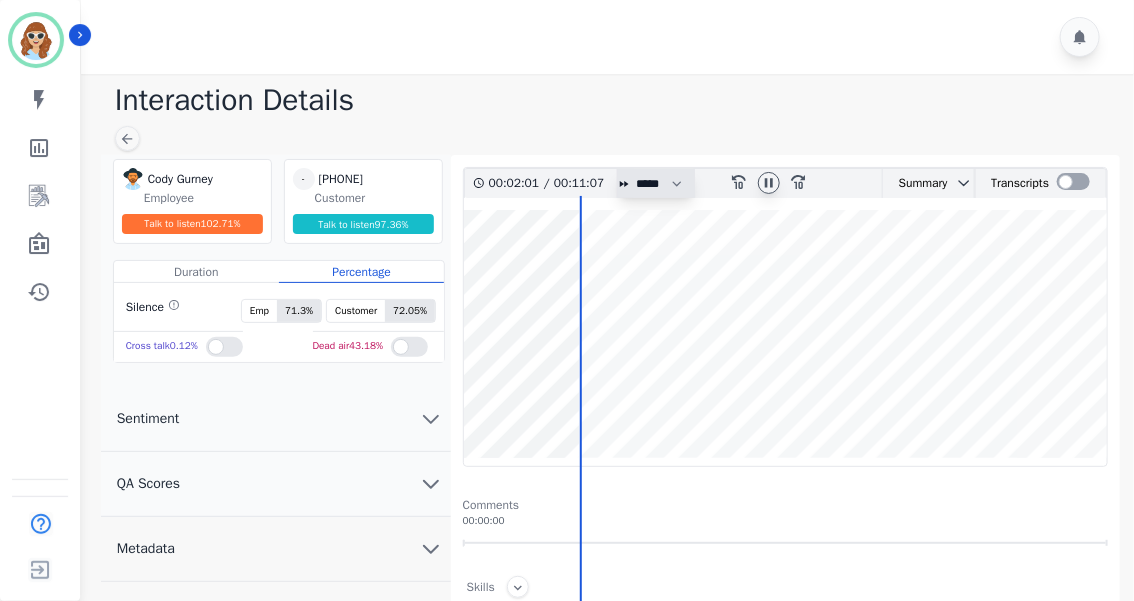 click on "* *   * ****   * ***   * ****" at bounding box center [664, 183] 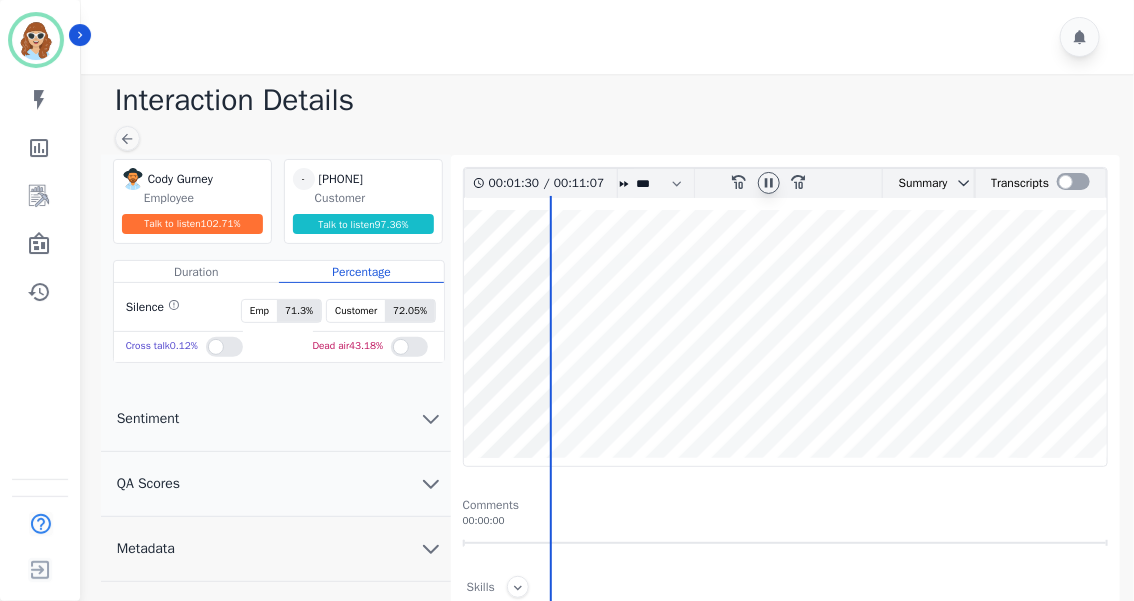 click on "rewind-10     fast-forward-10" at bounding box center (769, 183) 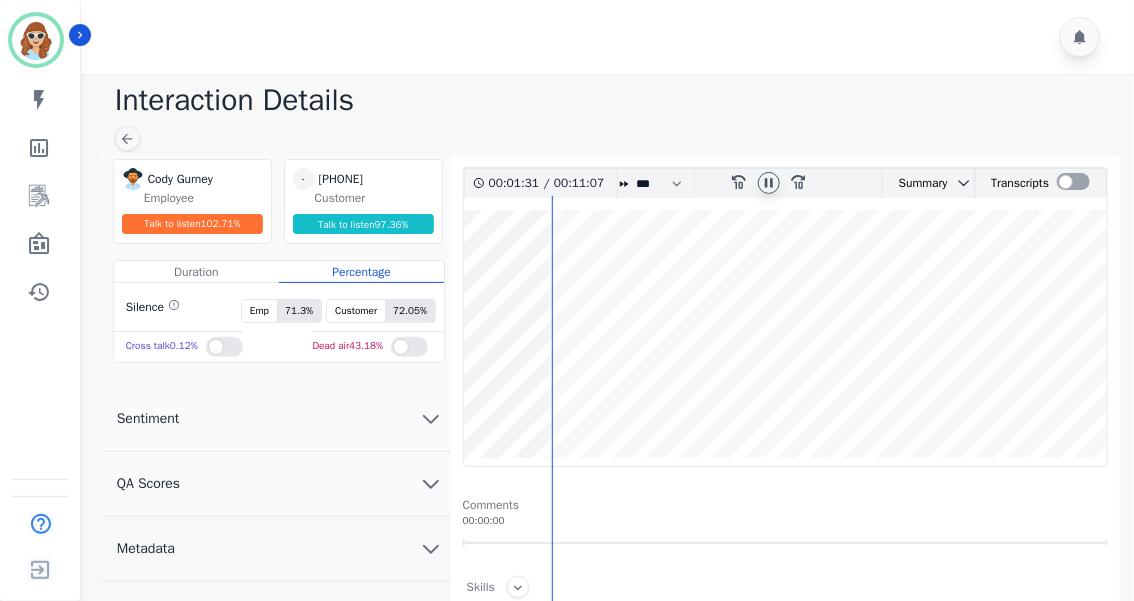 click on "rewind-10     fast-forward-10" at bounding box center [769, 183] 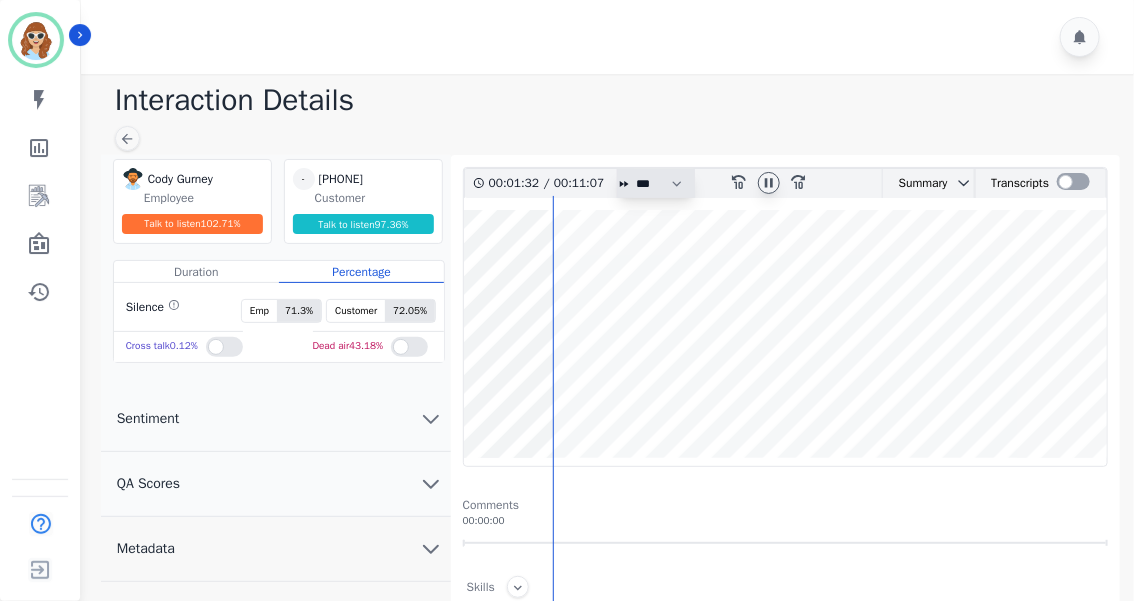 click on "* *   * ****   * ***   * ****" at bounding box center (664, 183) 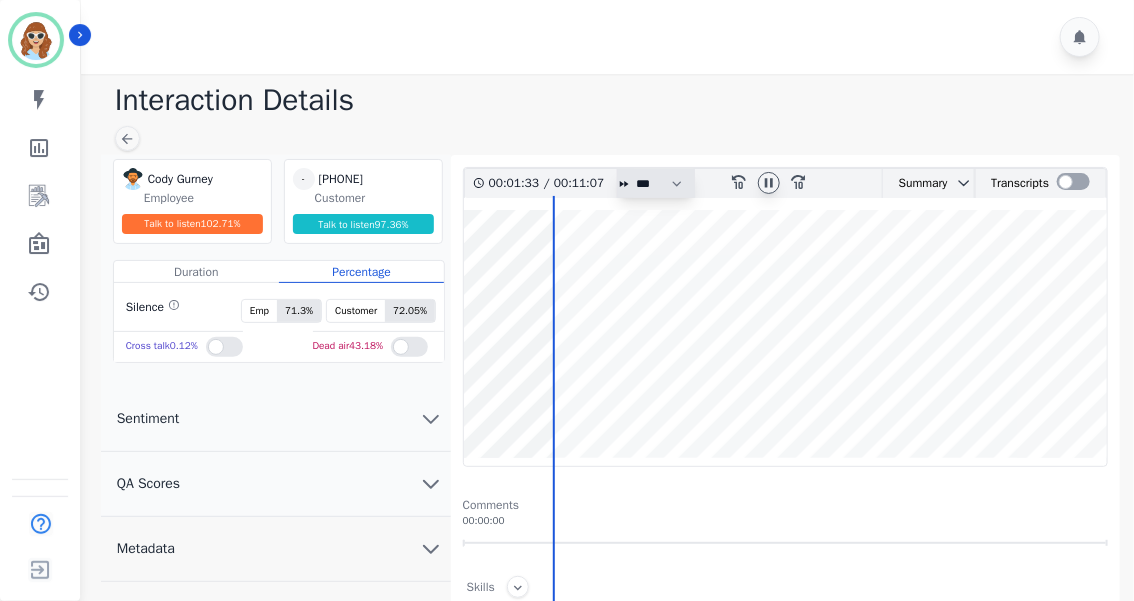 click on "* *   * ****   * ***   * ****" at bounding box center (664, 183) 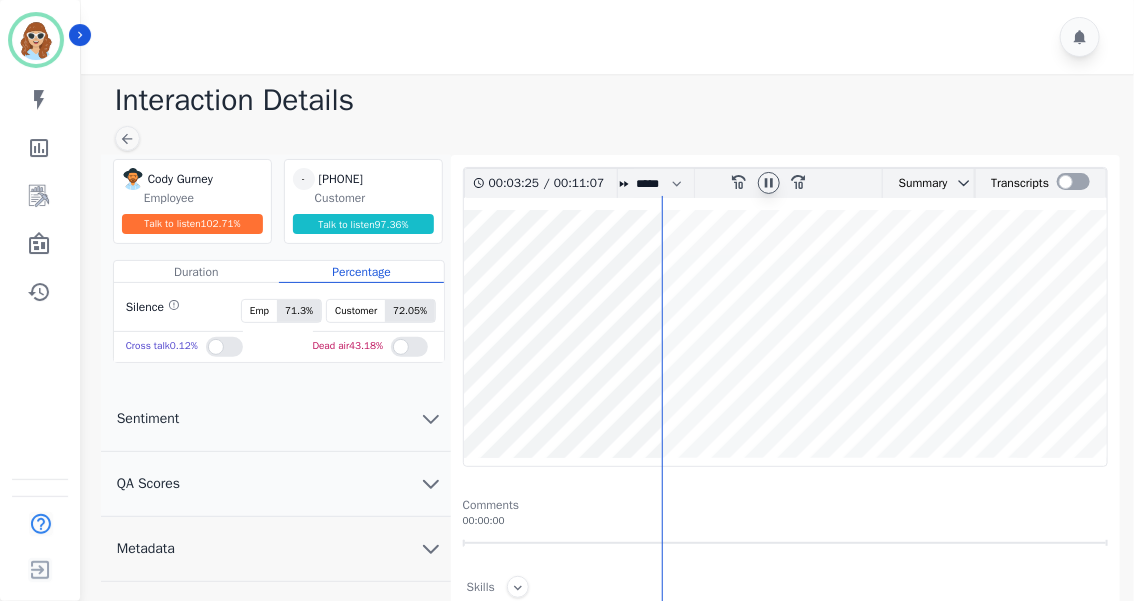 click on "Interaction Details" 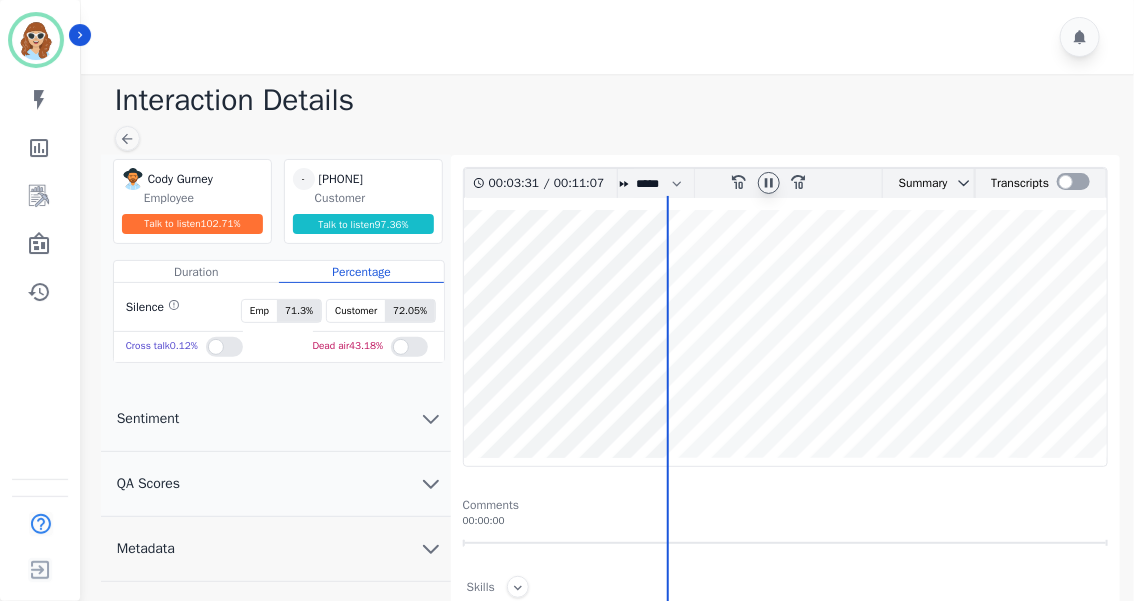 click on "rewind-10     fast-forward-10" at bounding box center [769, 183] 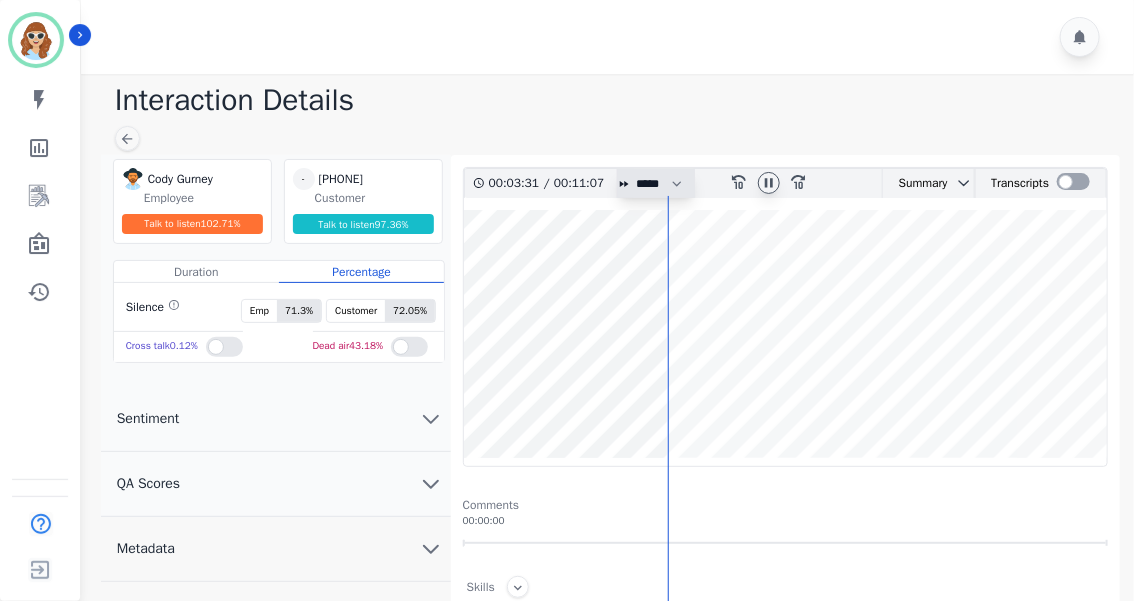 click on "* *   * ****   * ***   * ****" at bounding box center (664, 183) 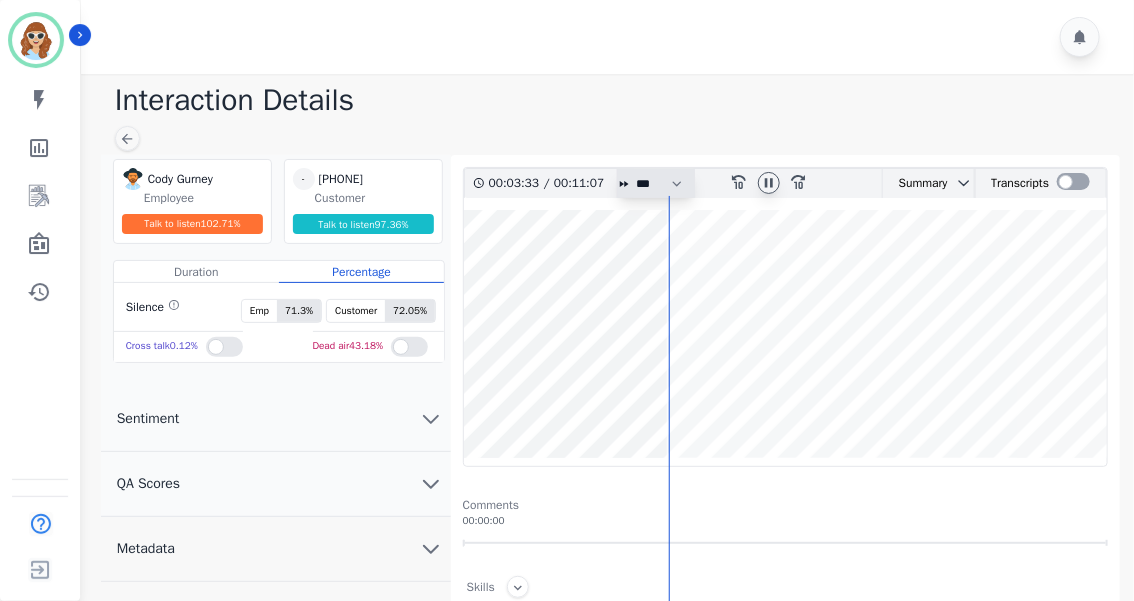 click on "* *   * ****   * ***   * ****" at bounding box center [664, 183] 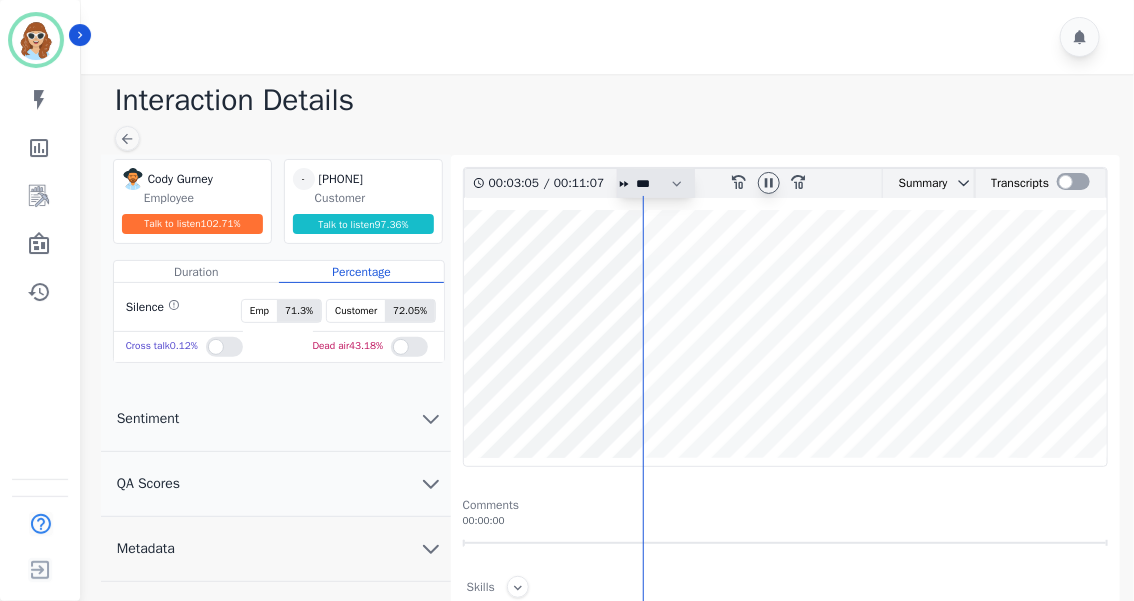 click on "* *   * ****   * ***   * ****" at bounding box center [664, 183] 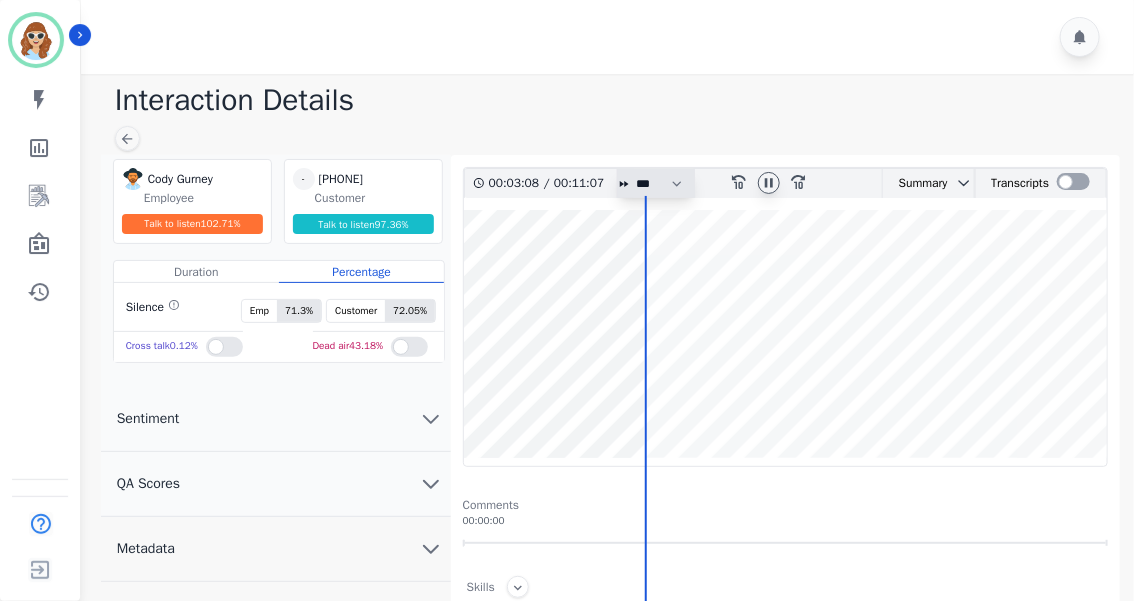 select on "***" 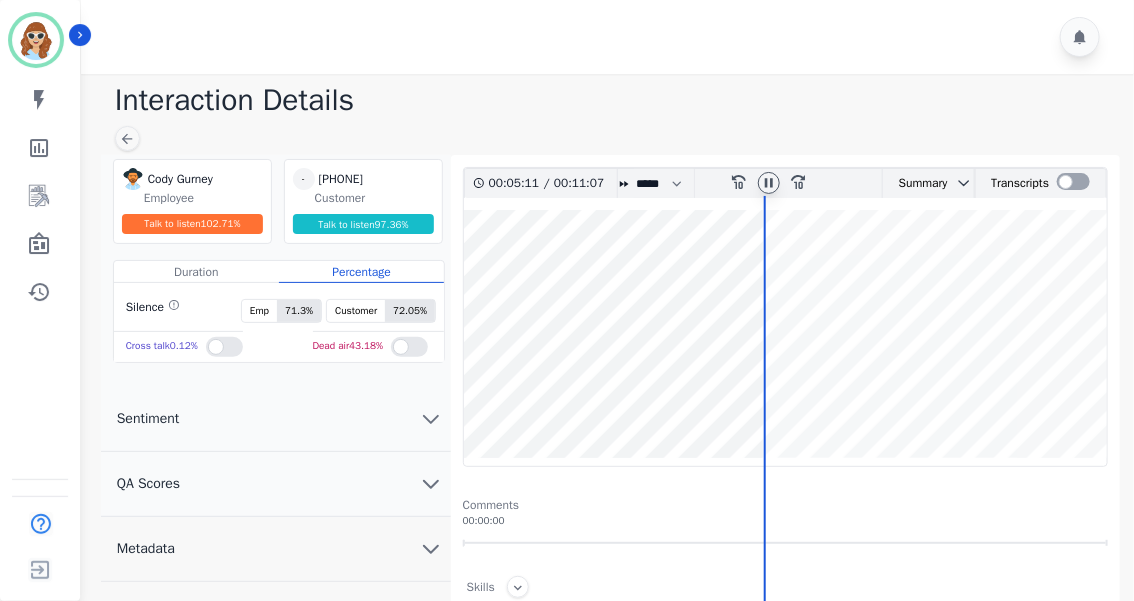 click 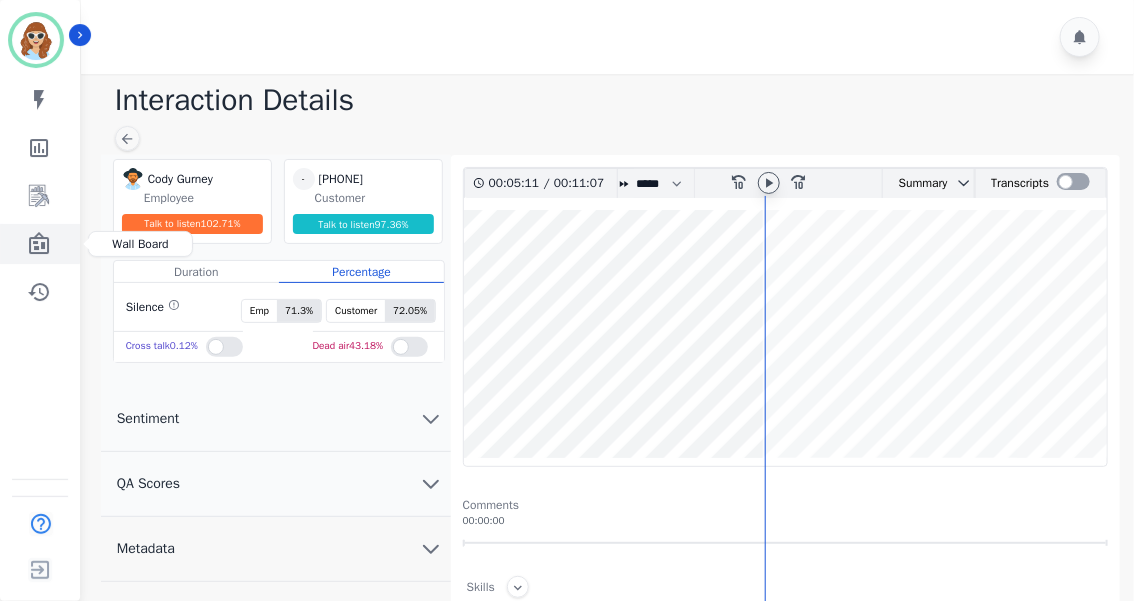 click 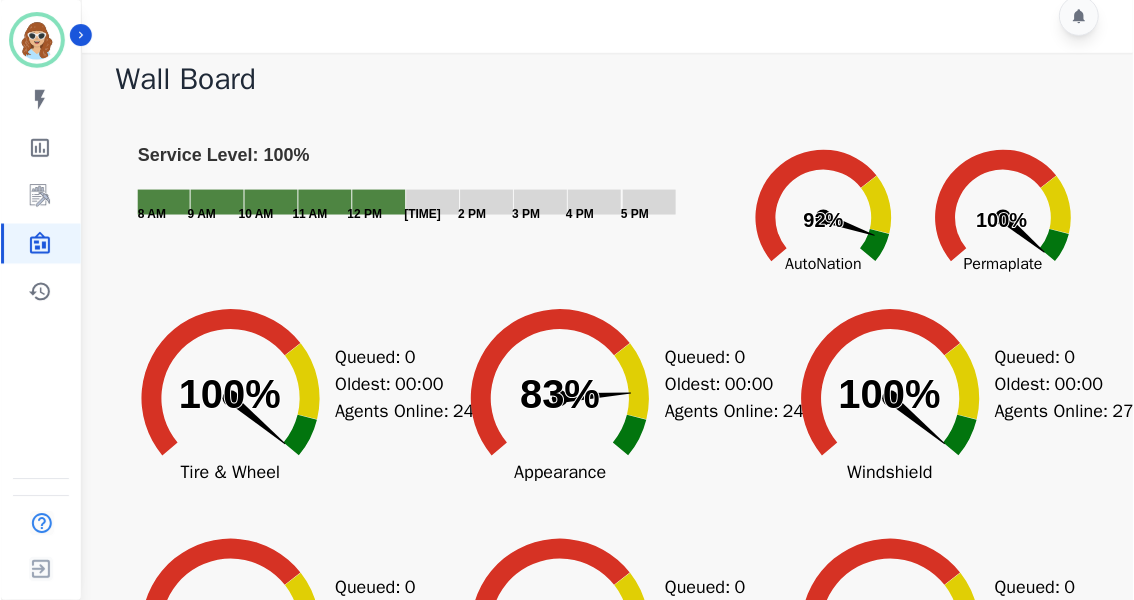 scroll, scrollTop: 0, scrollLeft: 0, axis: both 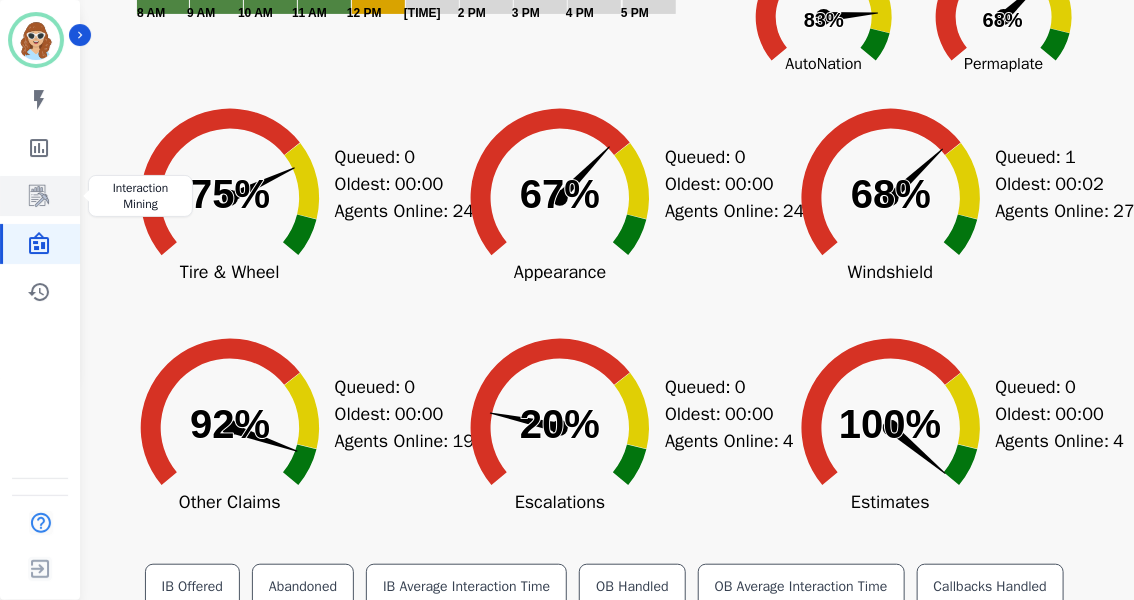 click 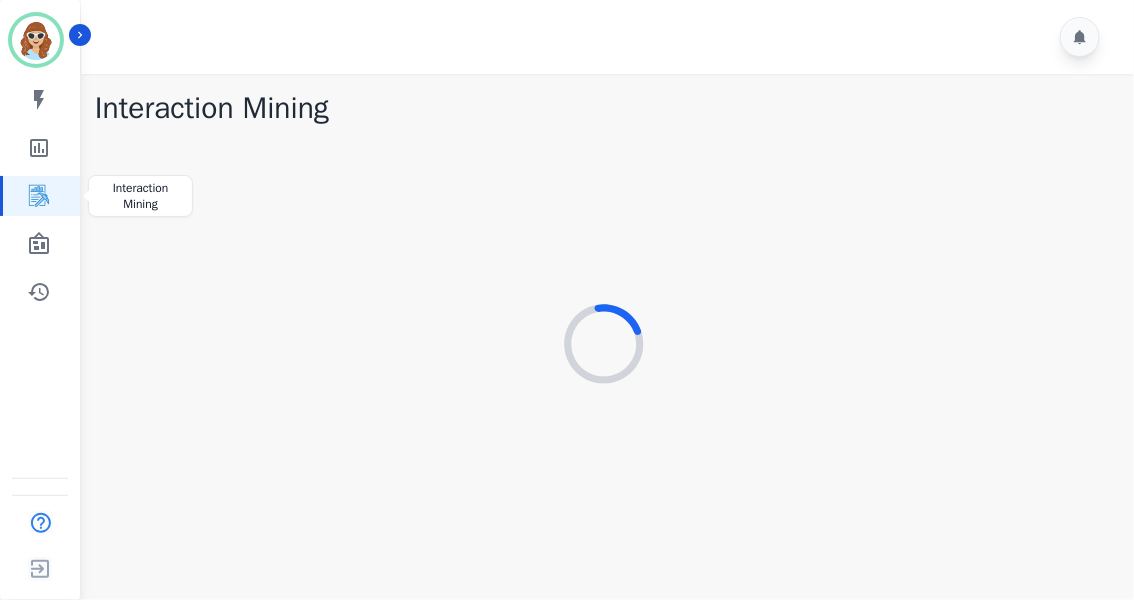 scroll, scrollTop: 0, scrollLeft: 0, axis: both 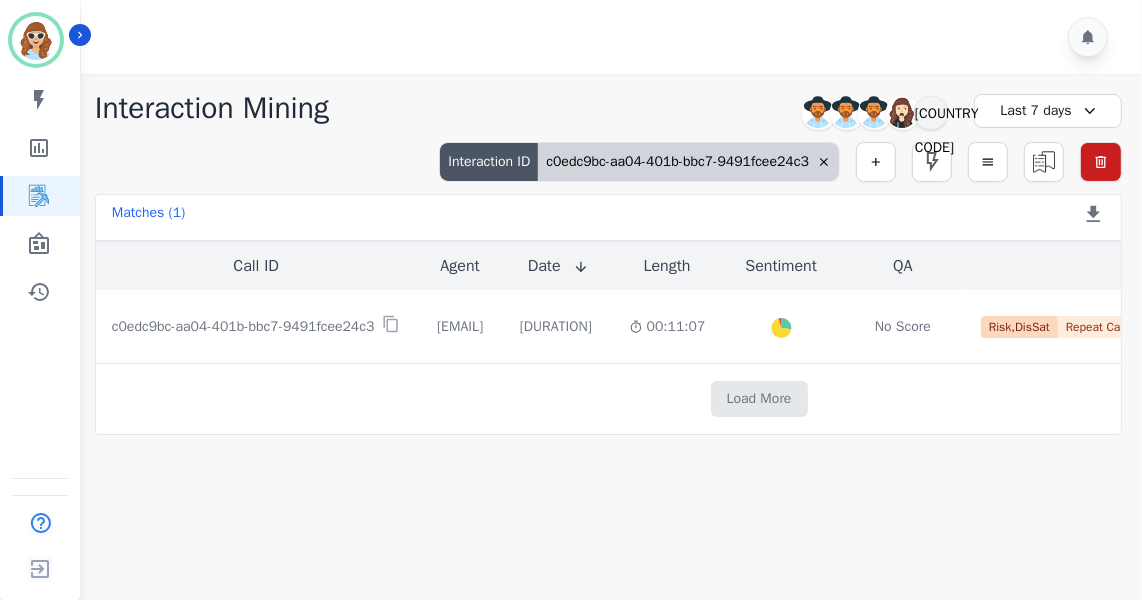 click 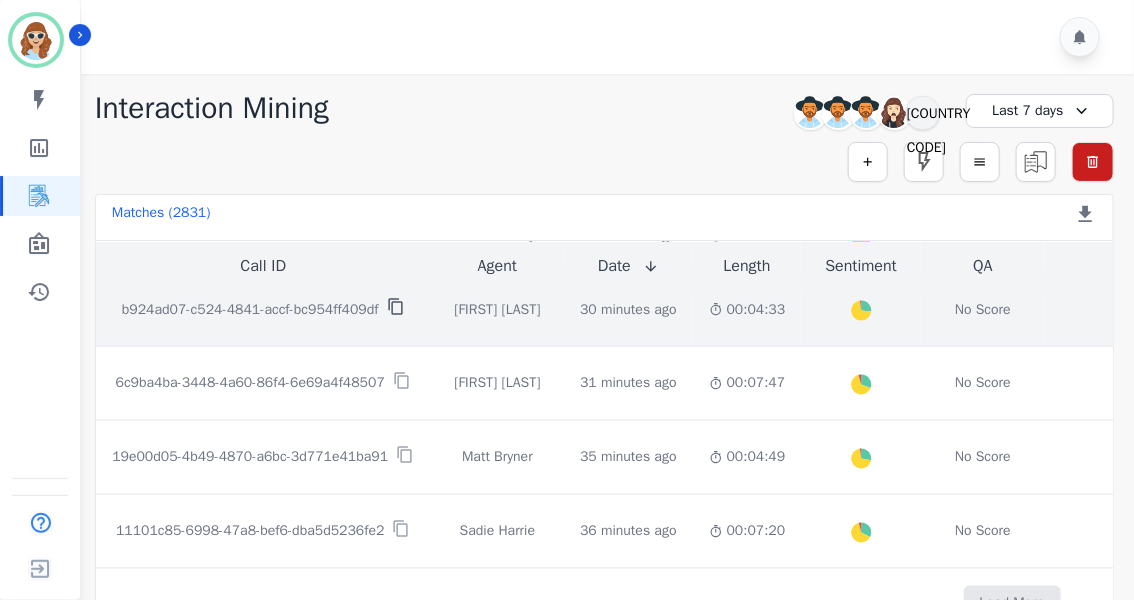 scroll, scrollTop: 1198, scrollLeft: 0, axis: vertical 